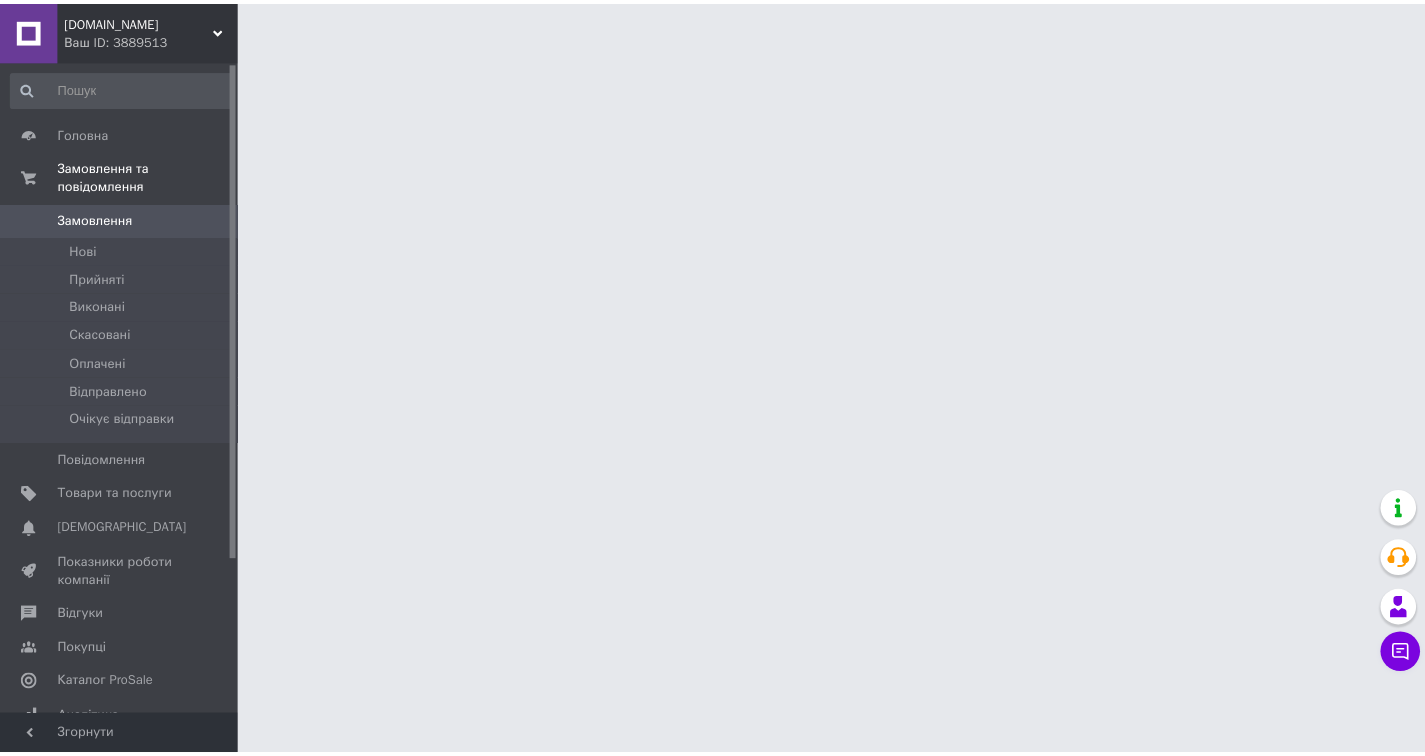 scroll, scrollTop: 0, scrollLeft: 0, axis: both 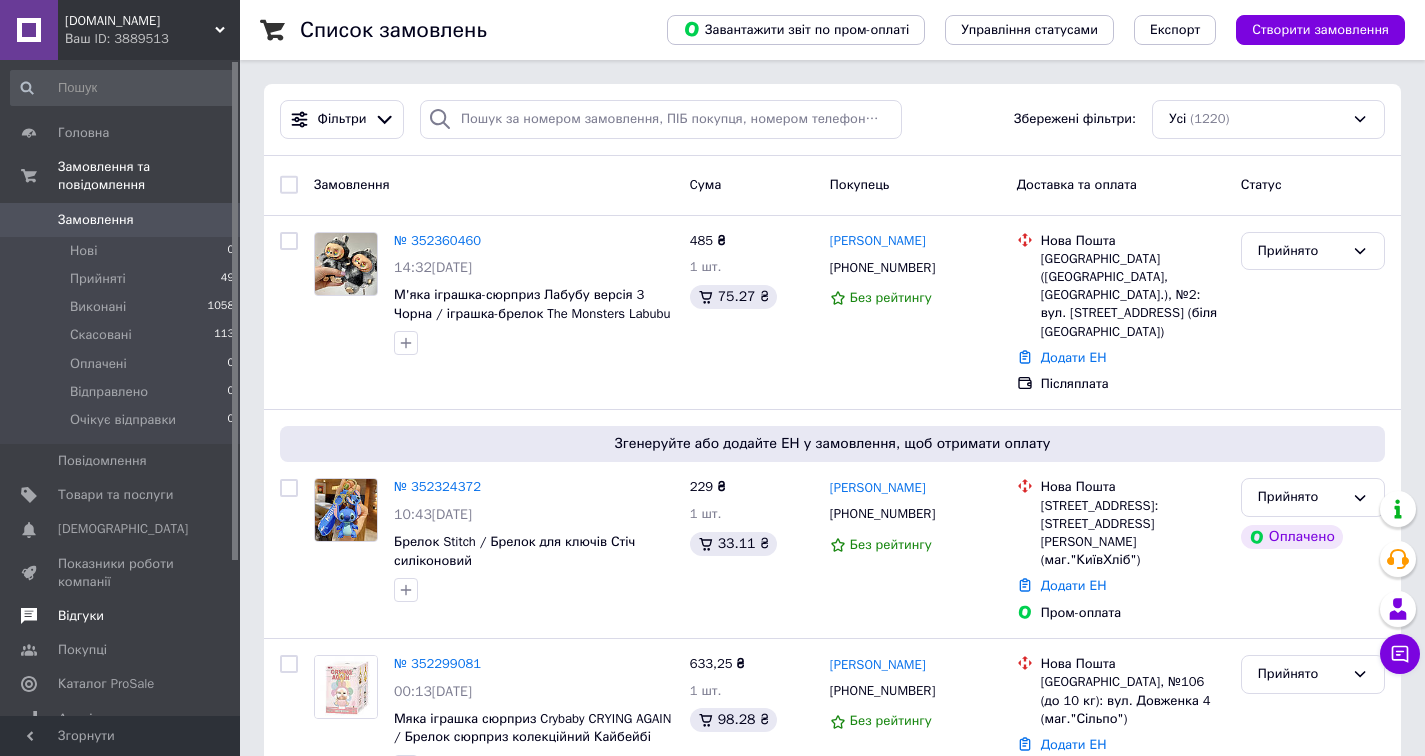 click on "Відгуки" at bounding box center (81, 616) 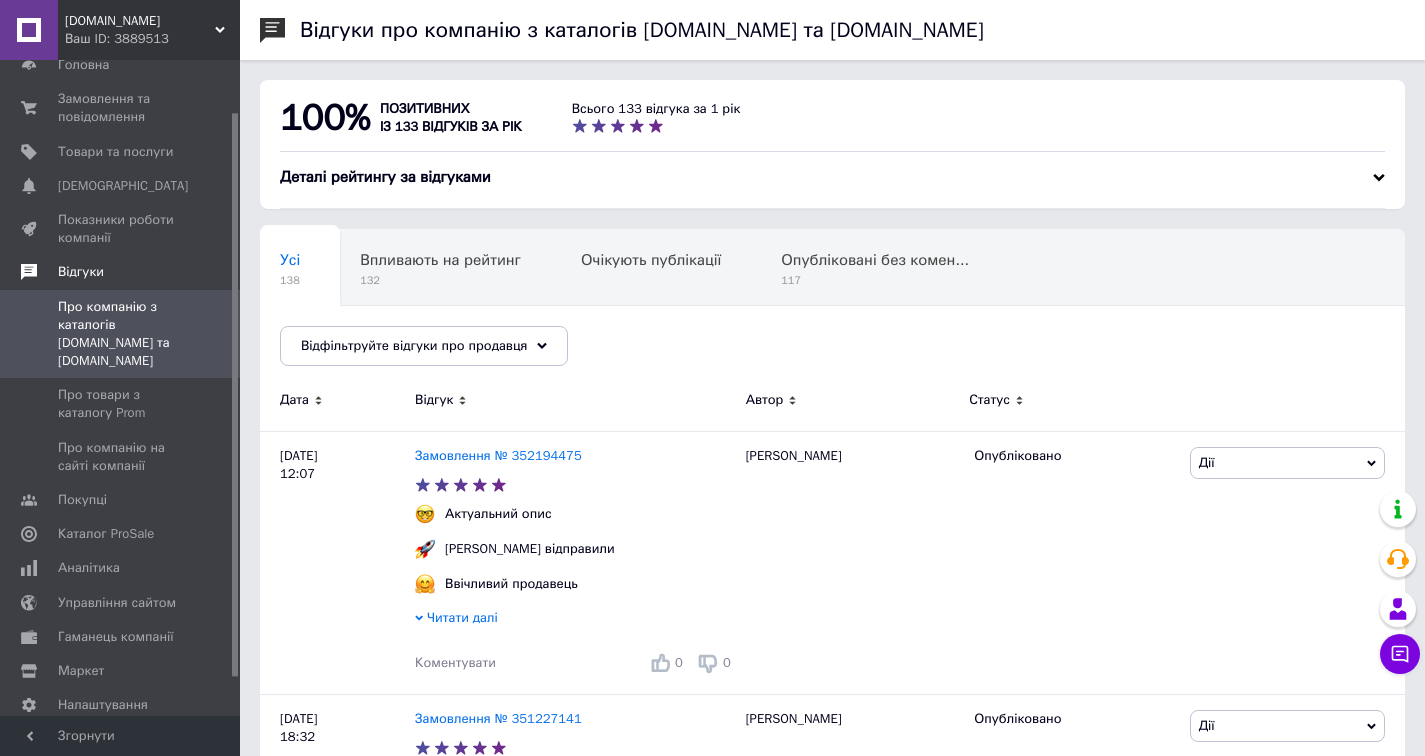scroll, scrollTop: 60, scrollLeft: 0, axis: vertical 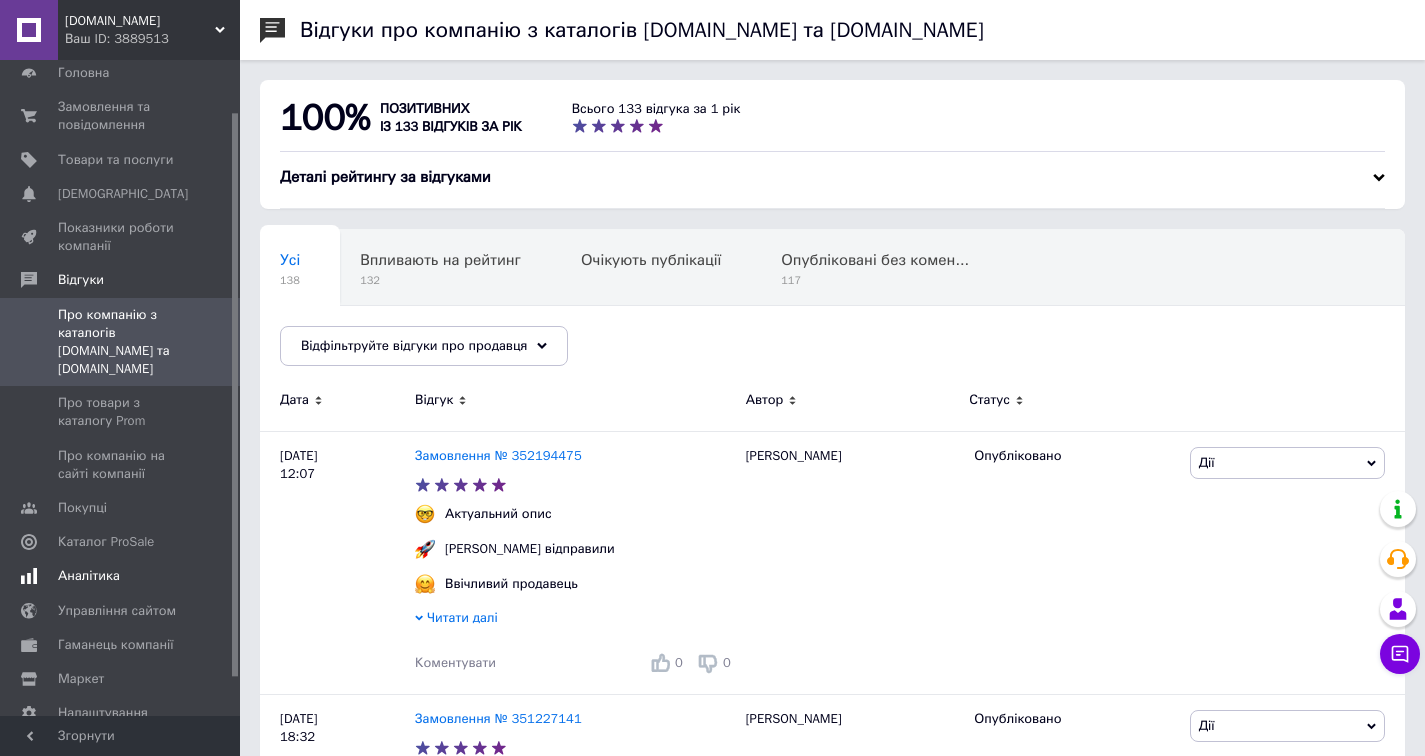 click on "Аналітика" at bounding box center (121, 576) 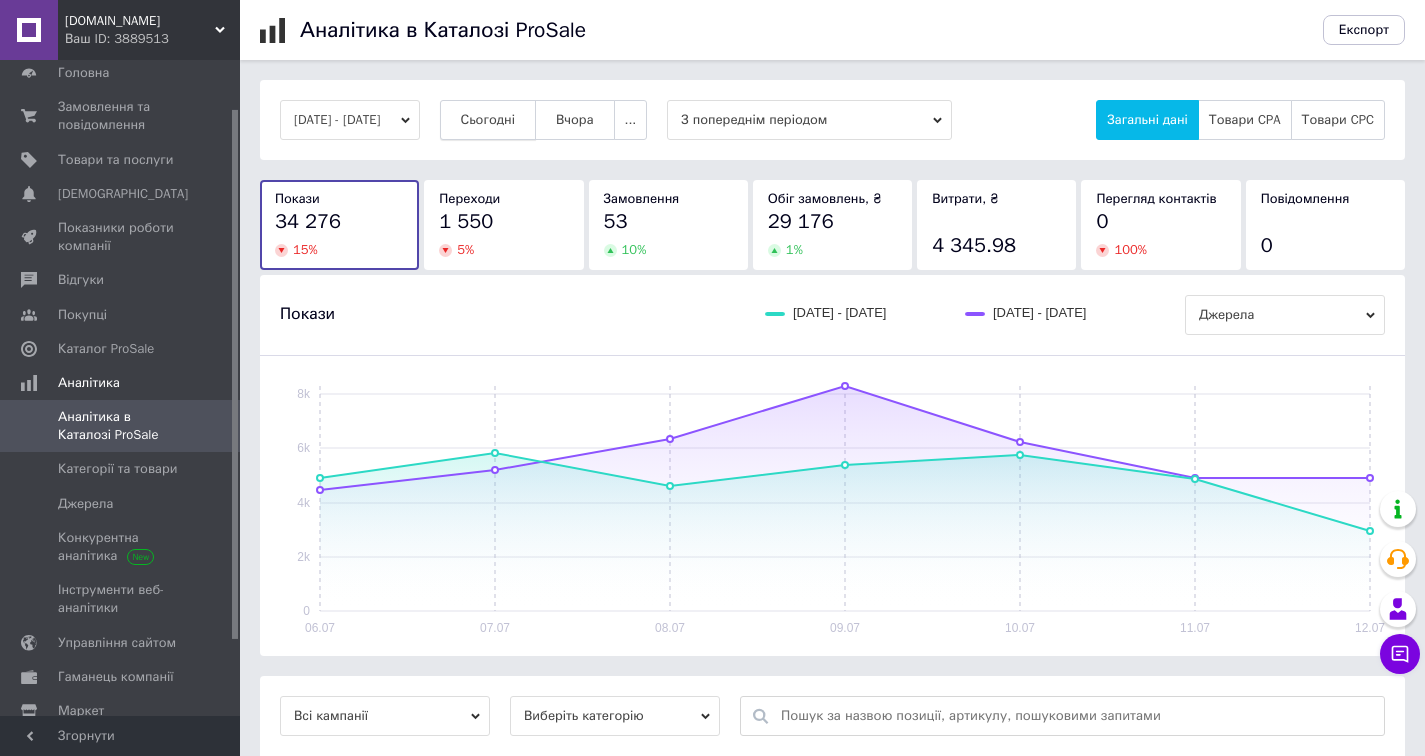 click on "Сьогодні" at bounding box center (488, 120) 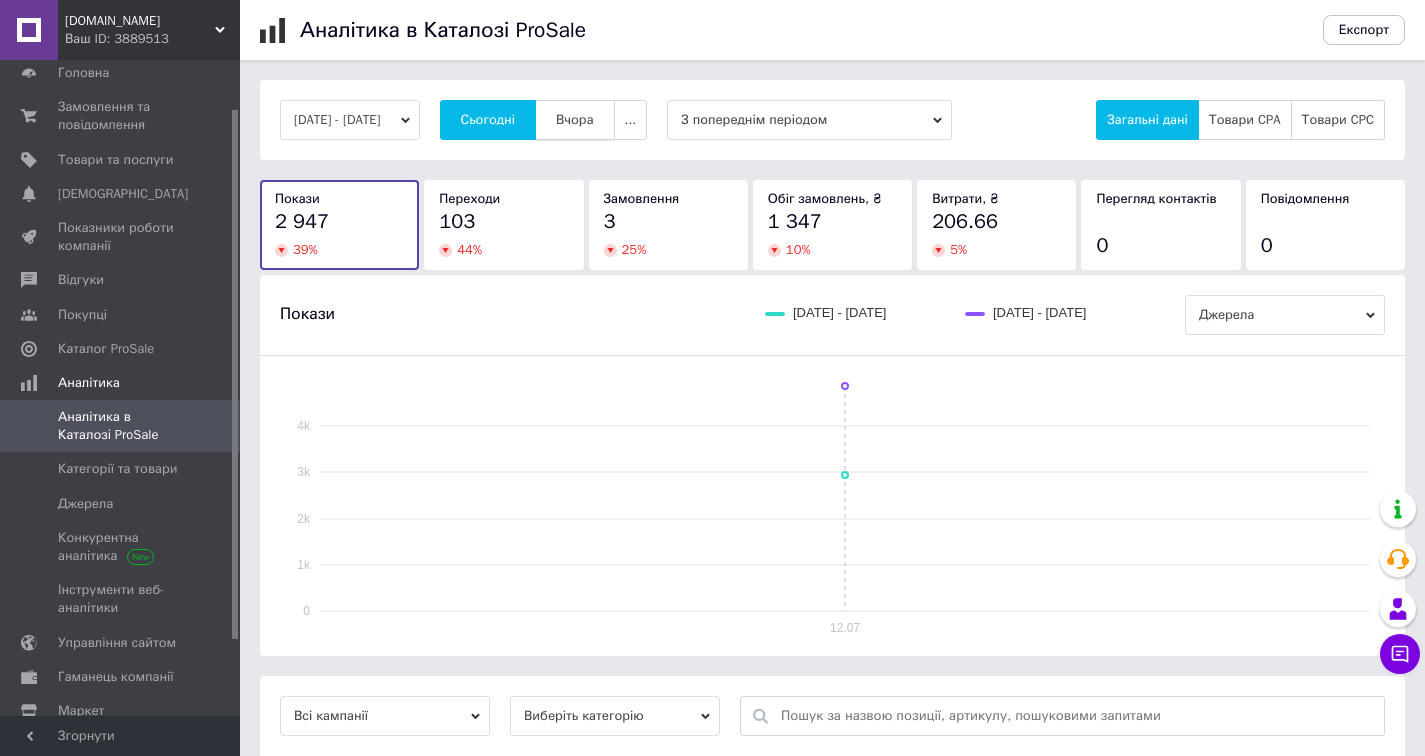click on "Вчора" at bounding box center (575, 120) 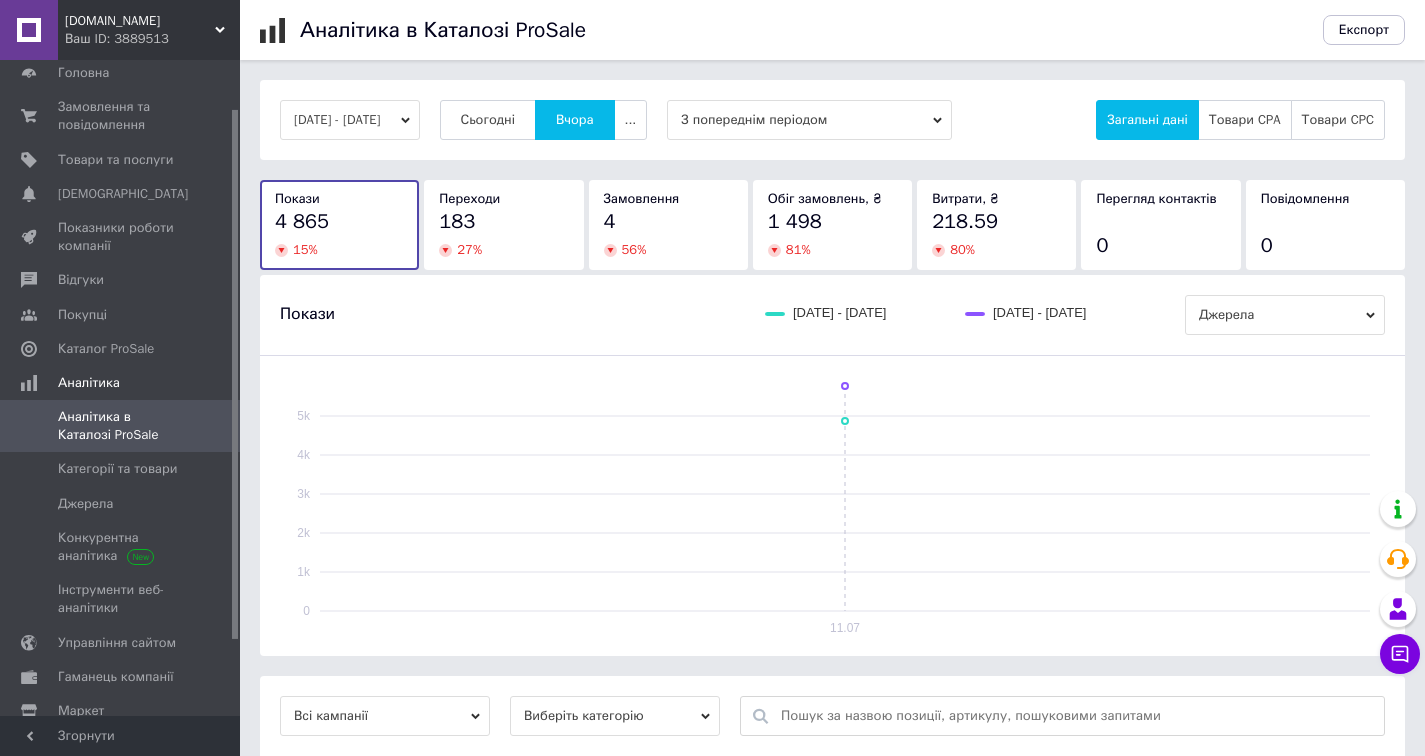 click on "[DATE] - [DATE]" at bounding box center [350, 120] 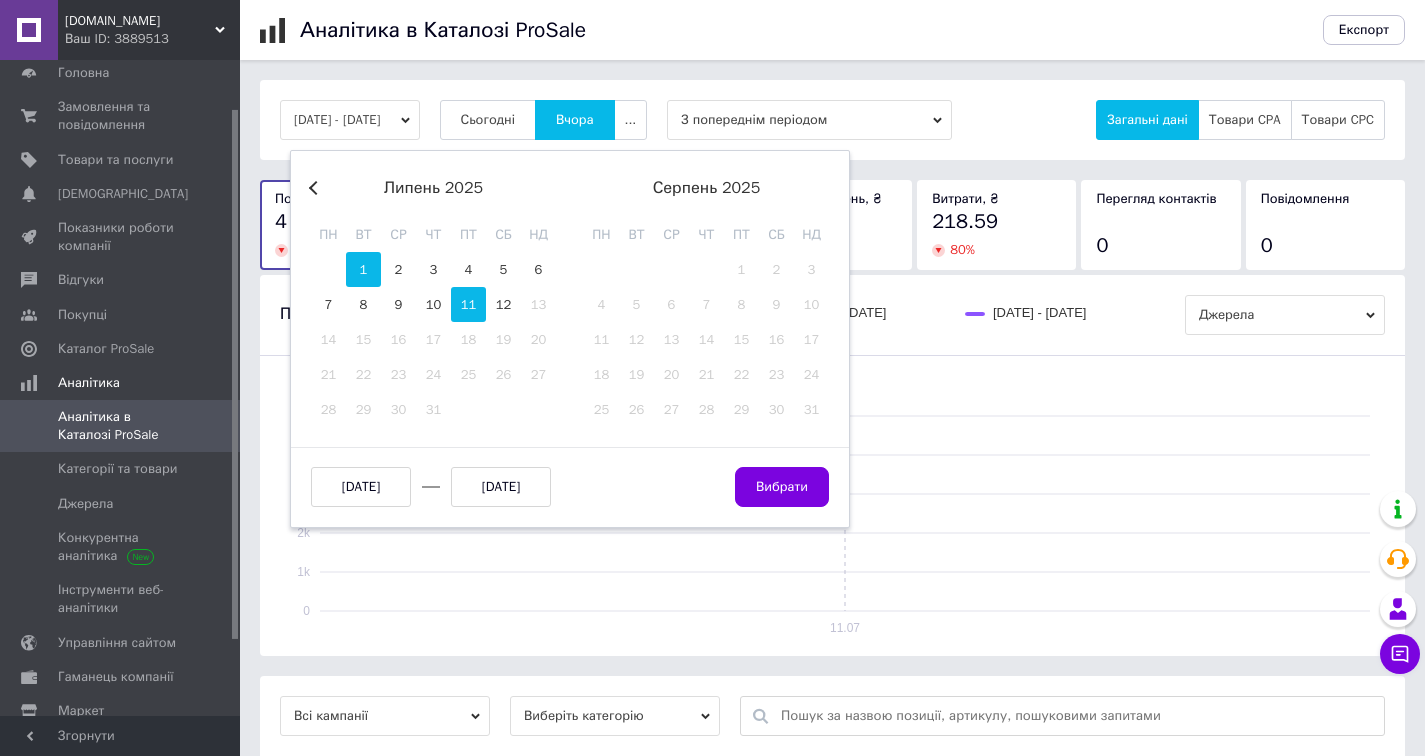 click on "1" at bounding box center (363, 269) 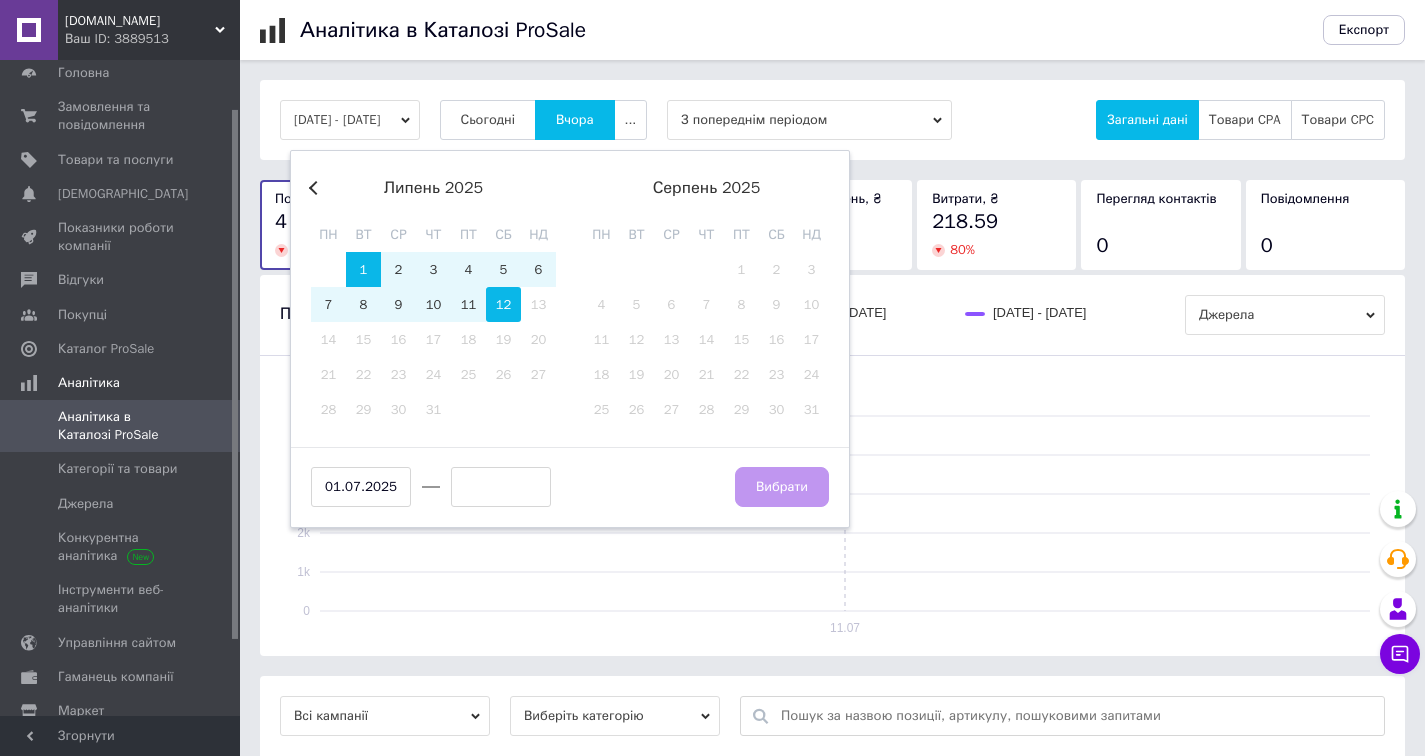 click on "12" at bounding box center (503, 304) 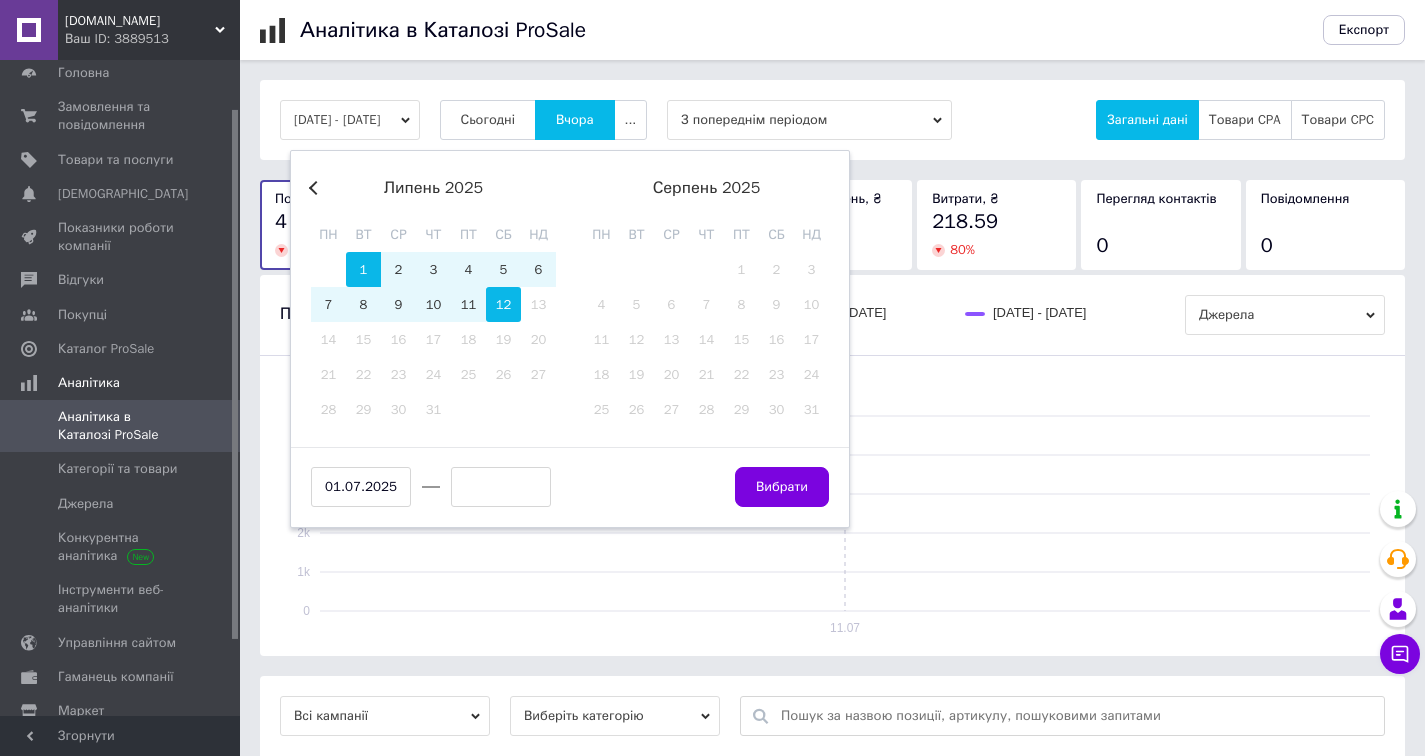type on "[DATE]" 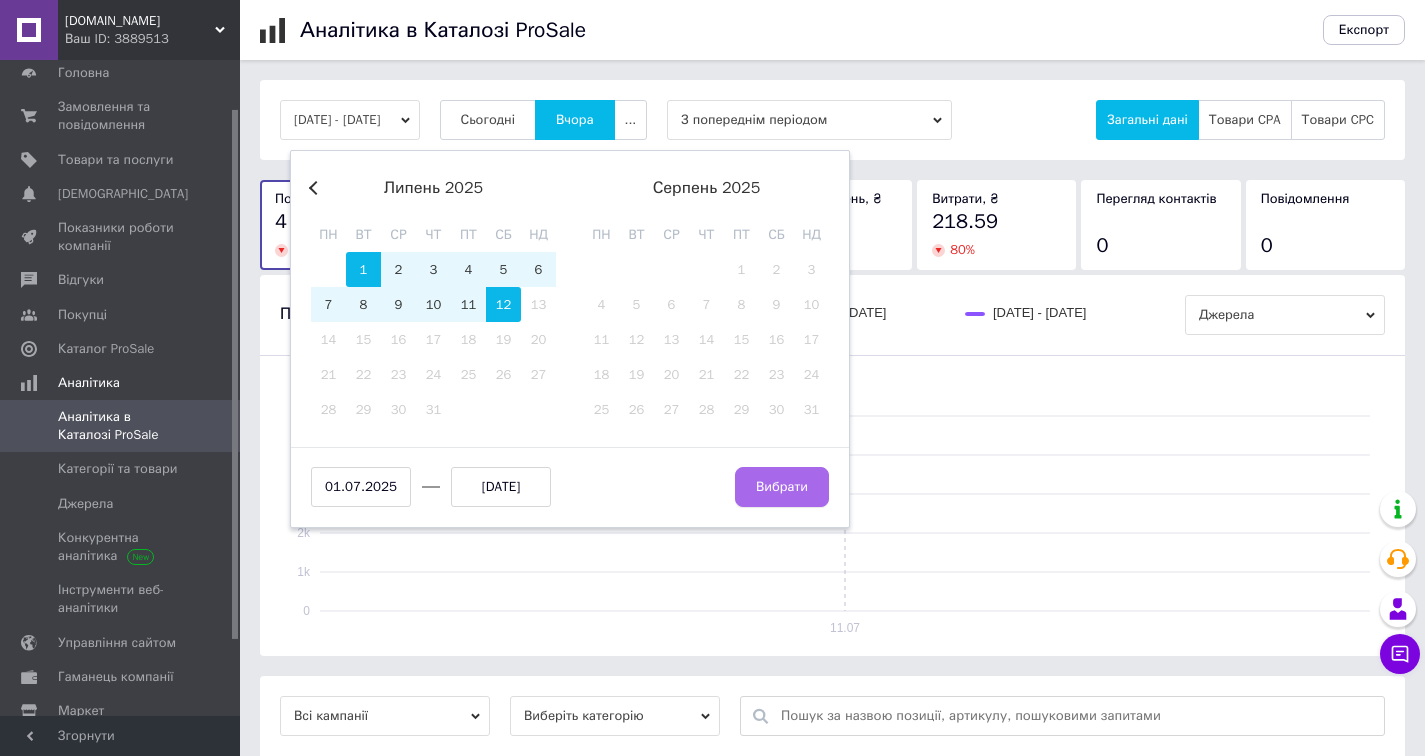 click on "Вибрати" at bounding box center [782, 487] 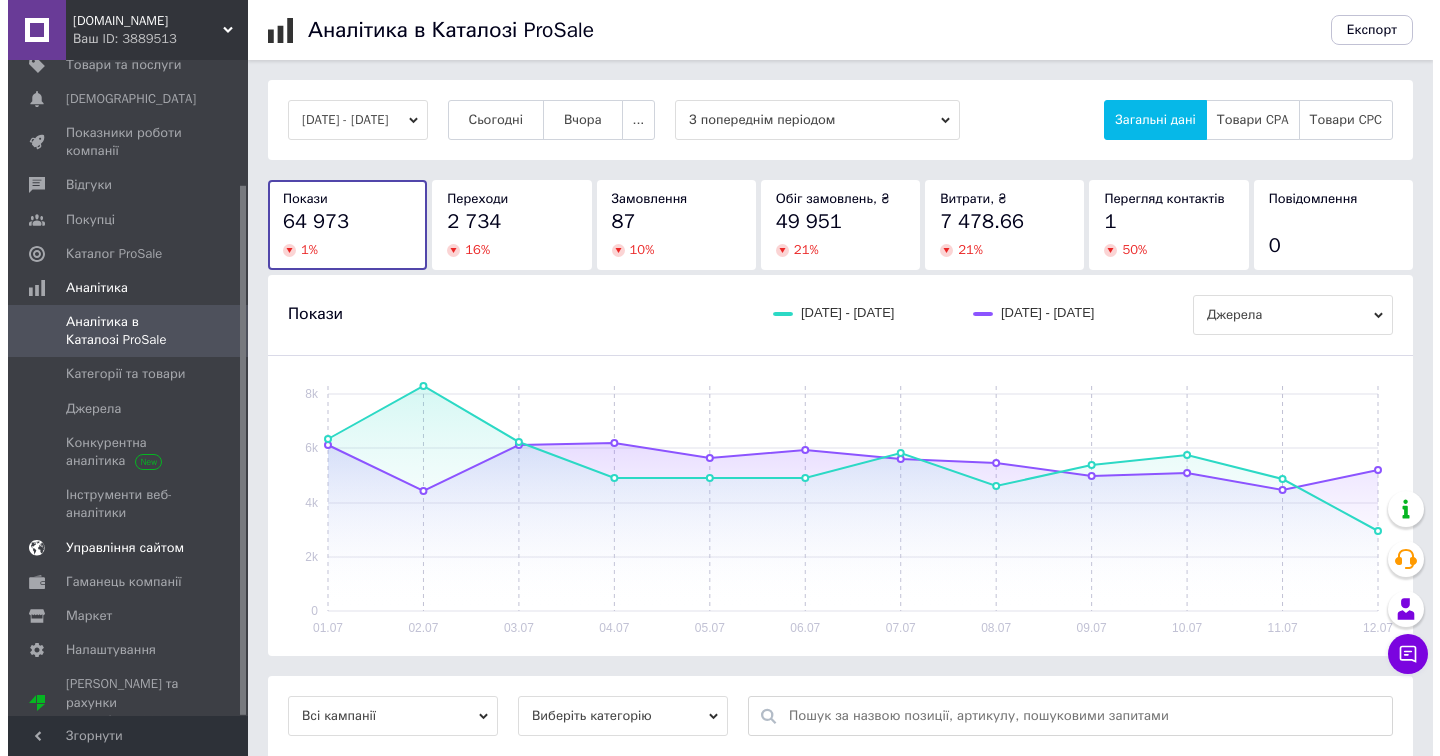 scroll, scrollTop: 154, scrollLeft: 0, axis: vertical 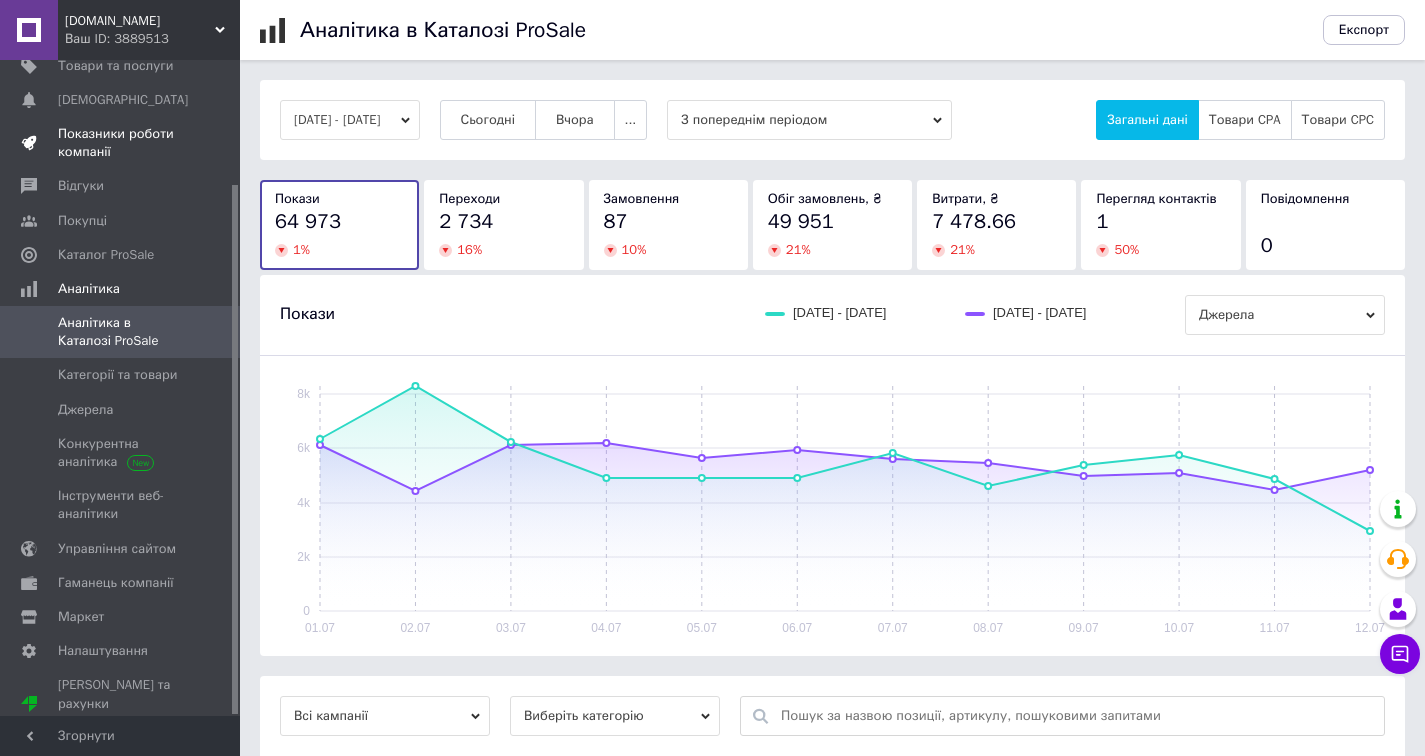 click on "Показники роботи компанії" at bounding box center [121, 143] 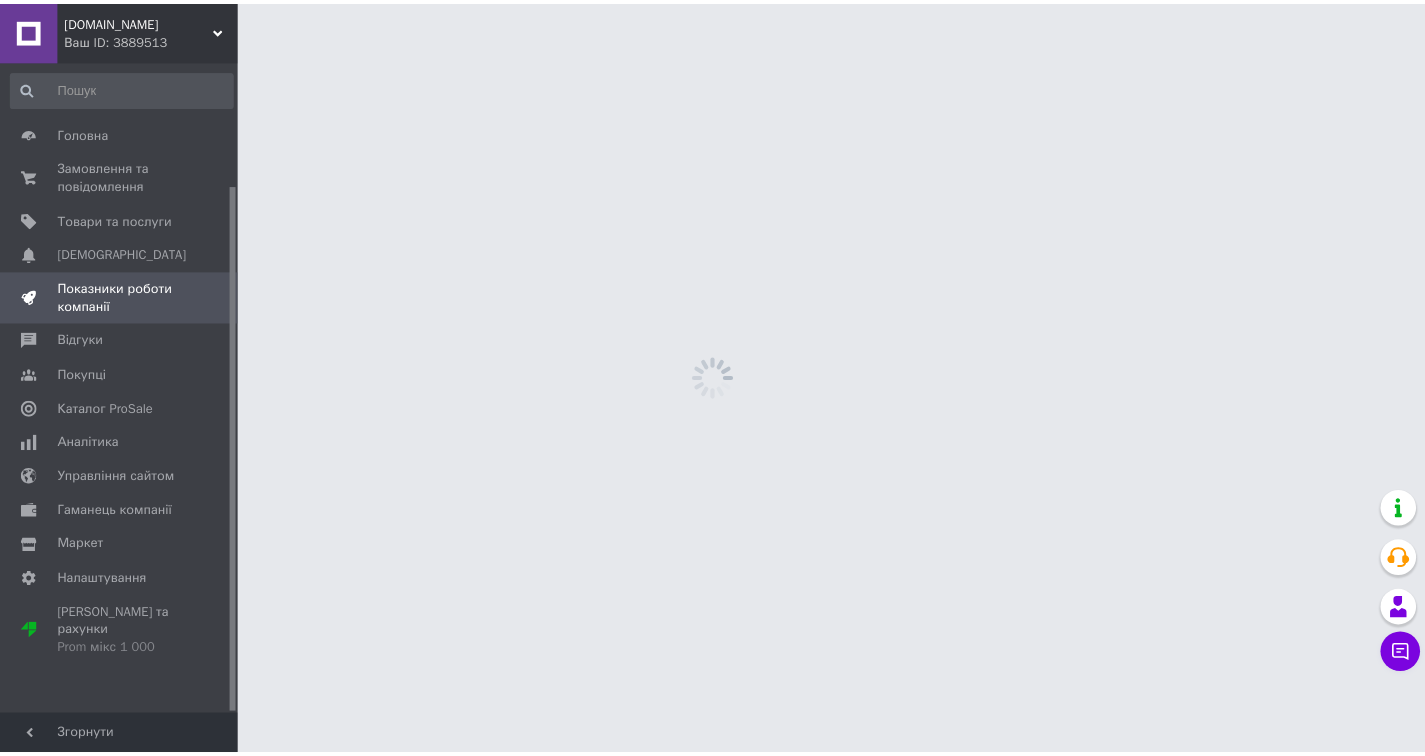 scroll, scrollTop: 0, scrollLeft: 0, axis: both 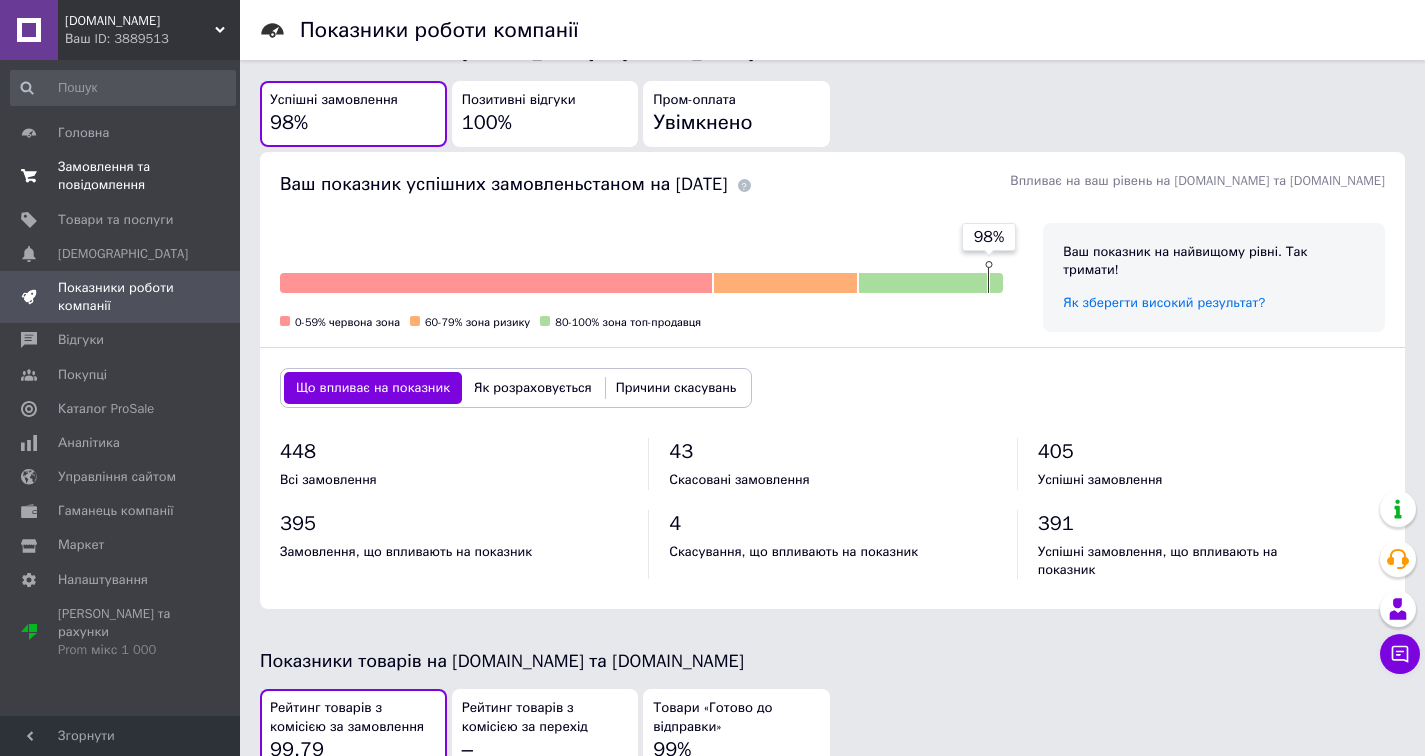 click on "Замовлення та повідомлення" at bounding box center [121, 176] 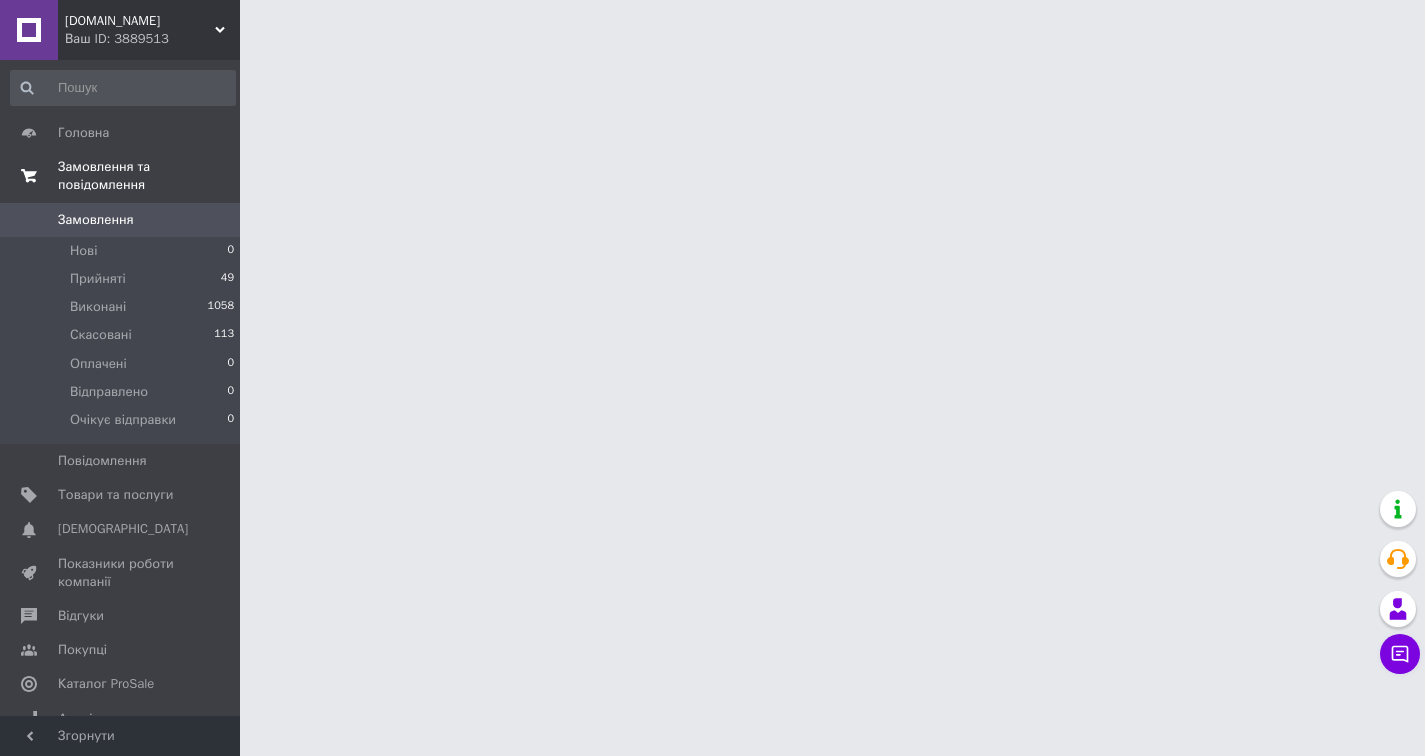 scroll, scrollTop: 0, scrollLeft: 0, axis: both 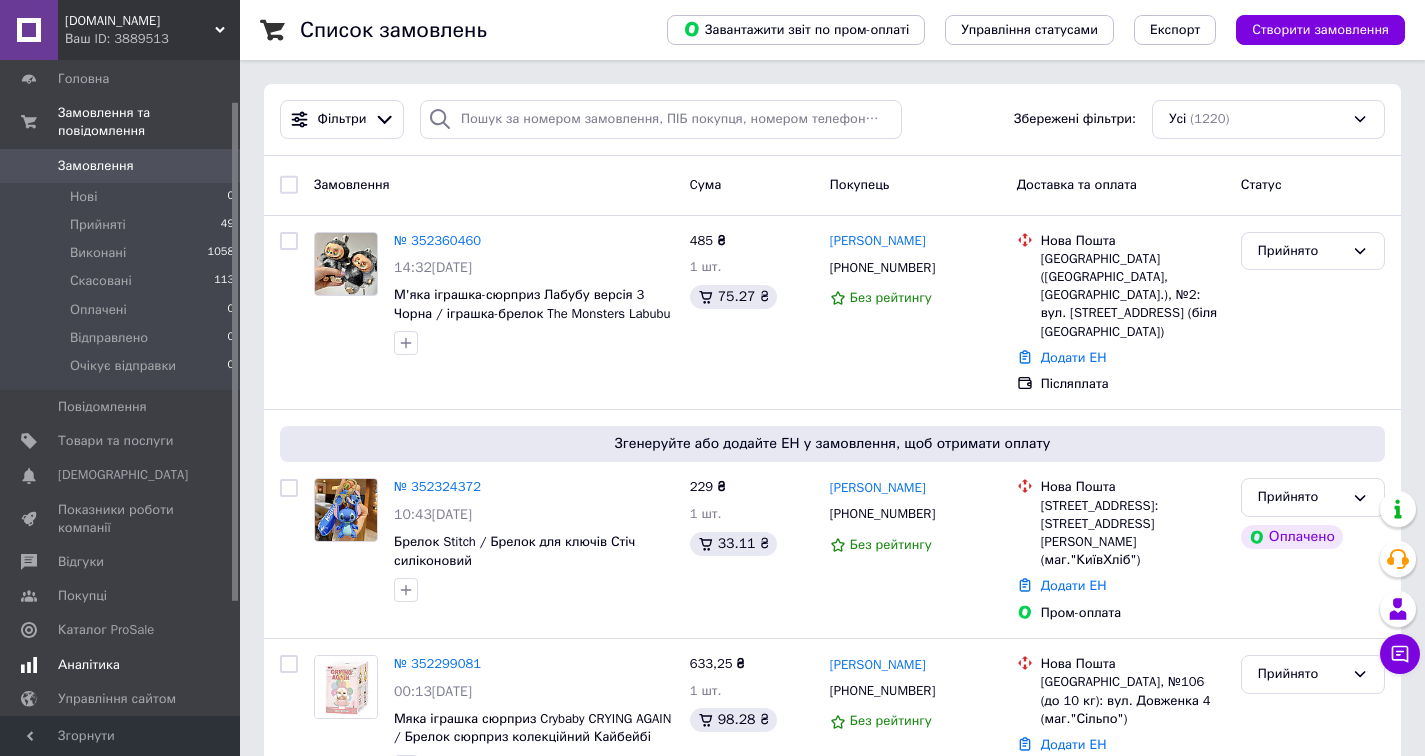 click on "Аналітика" at bounding box center (89, 665) 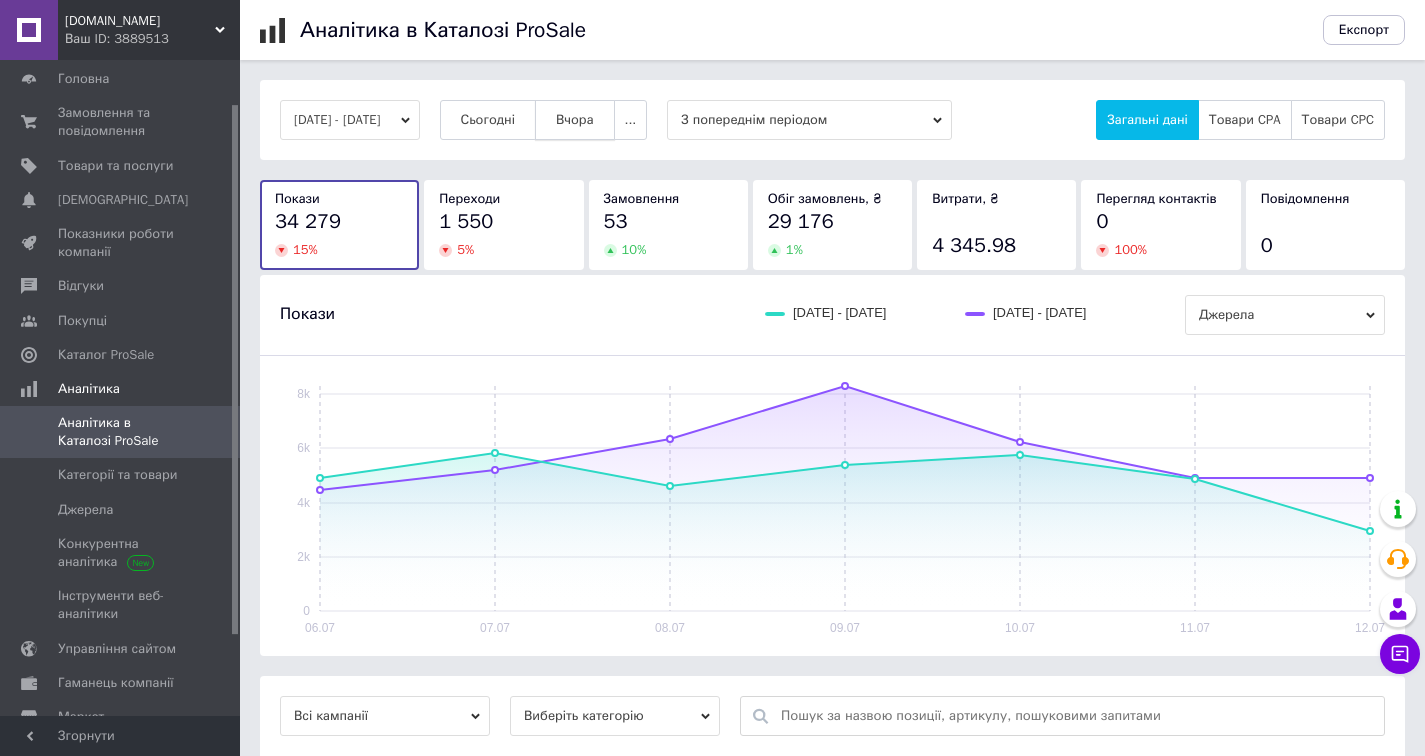 click on "Вчора" at bounding box center [575, 120] 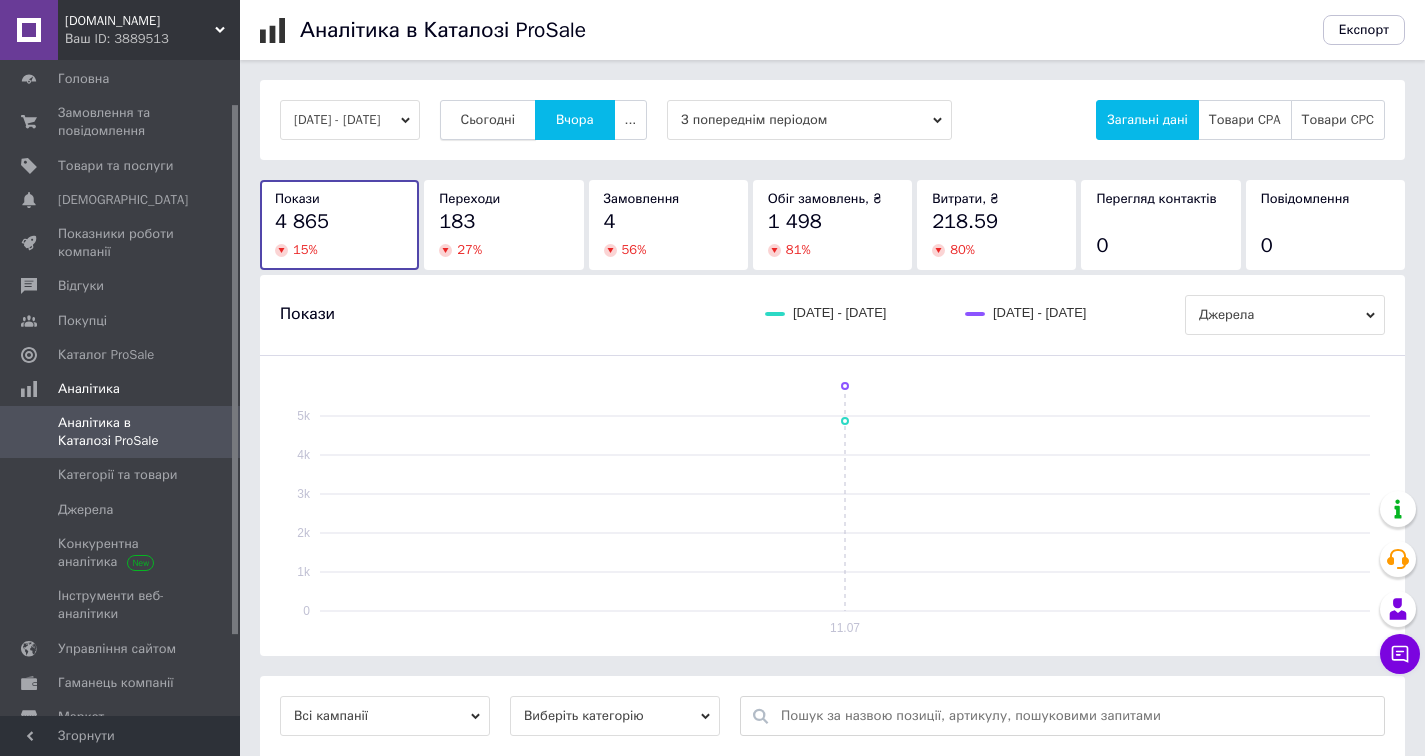 click on "Сьогодні" at bounding box center (488, 120) 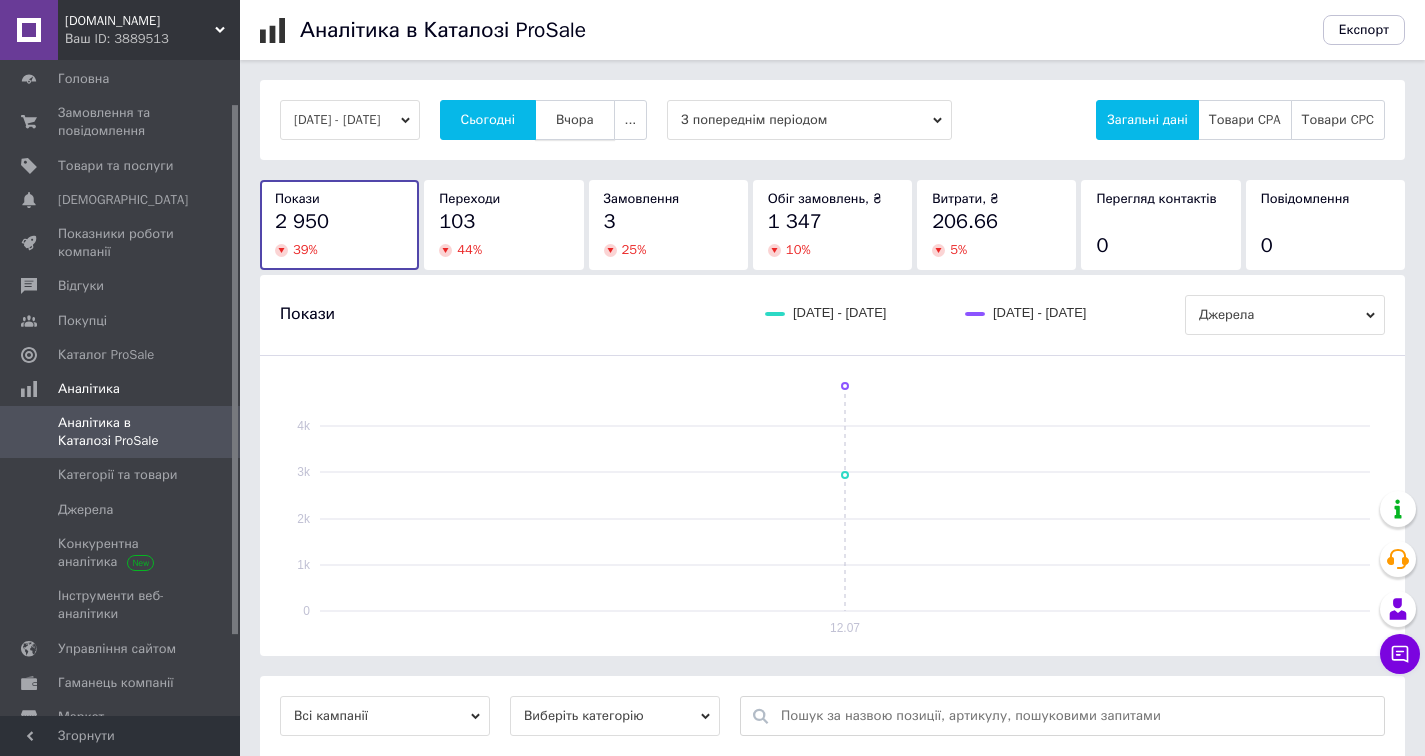 click on "Вчора" at bounding box center [575, 120] 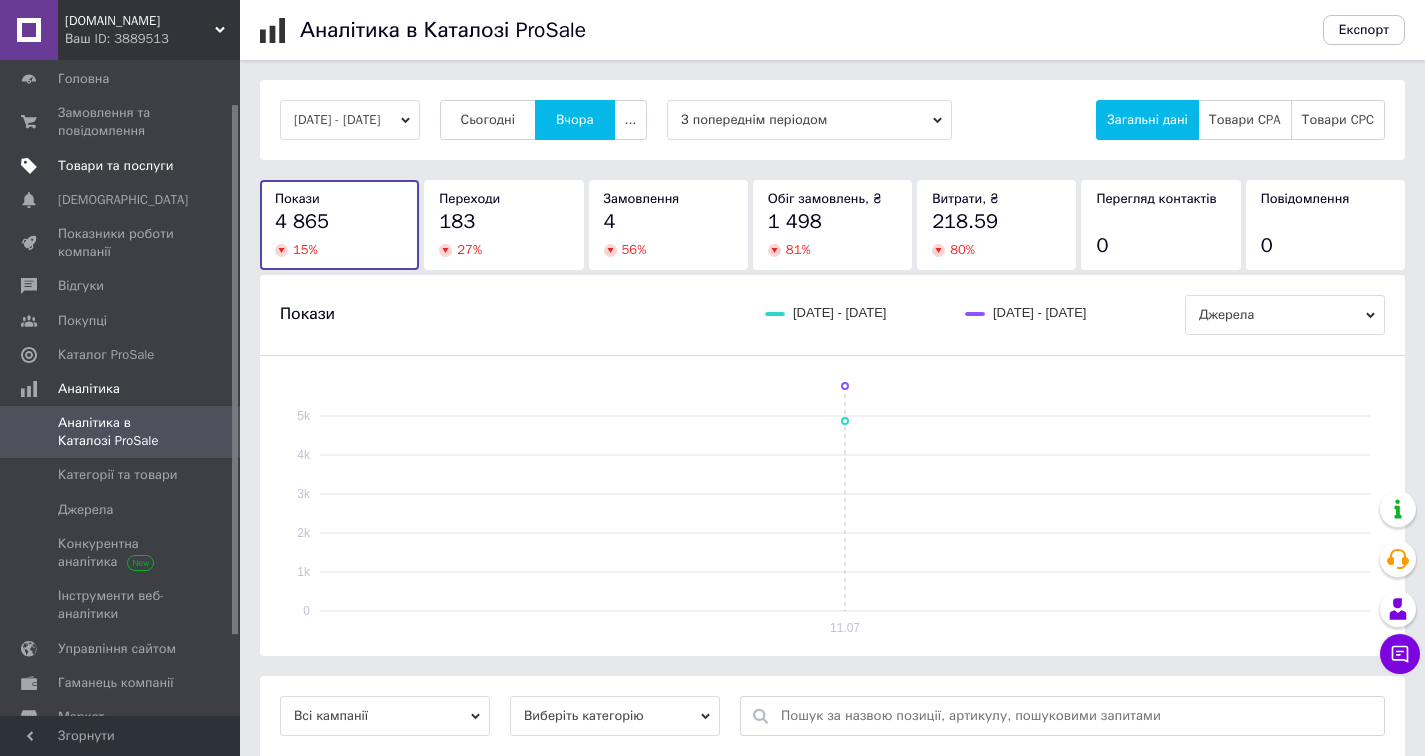 click on "Товари та послуги" at bounding box center [115, 166] 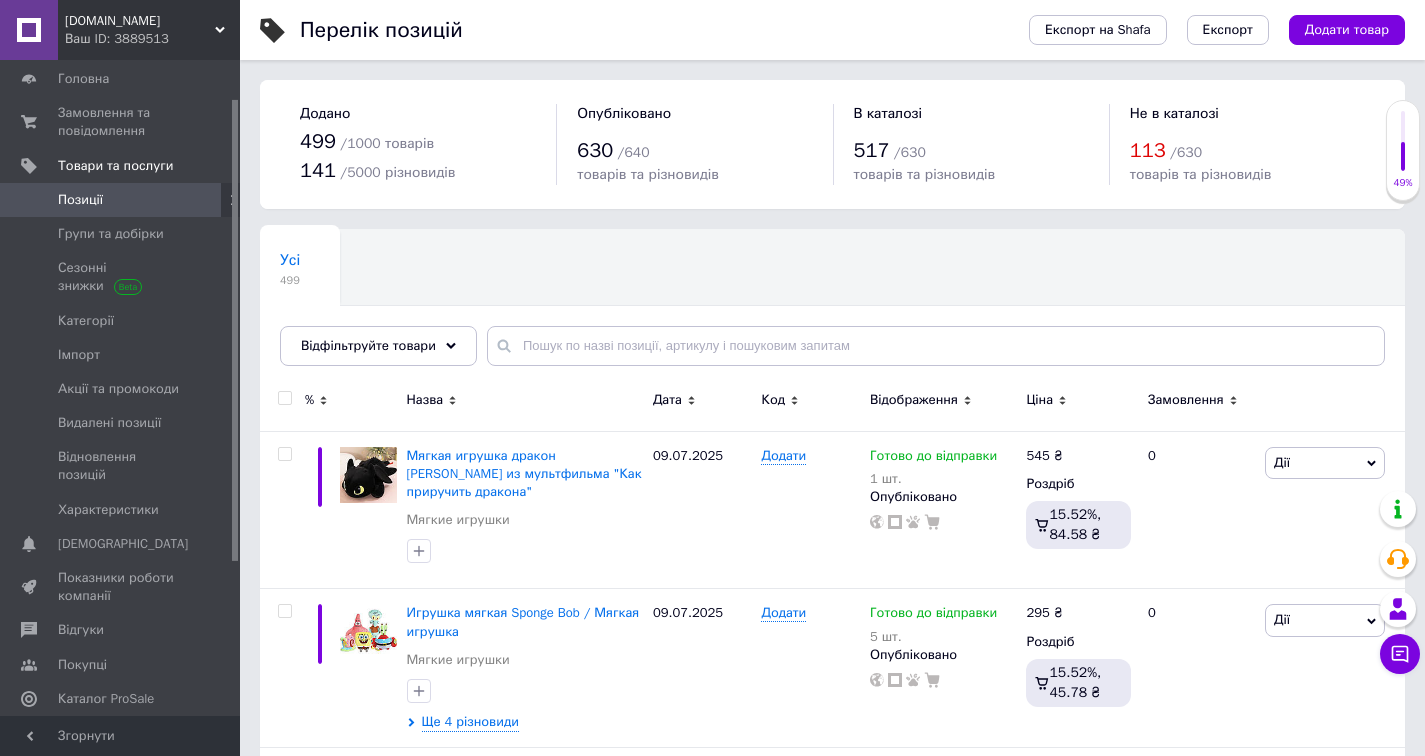 click at bounding box center (233, 200) 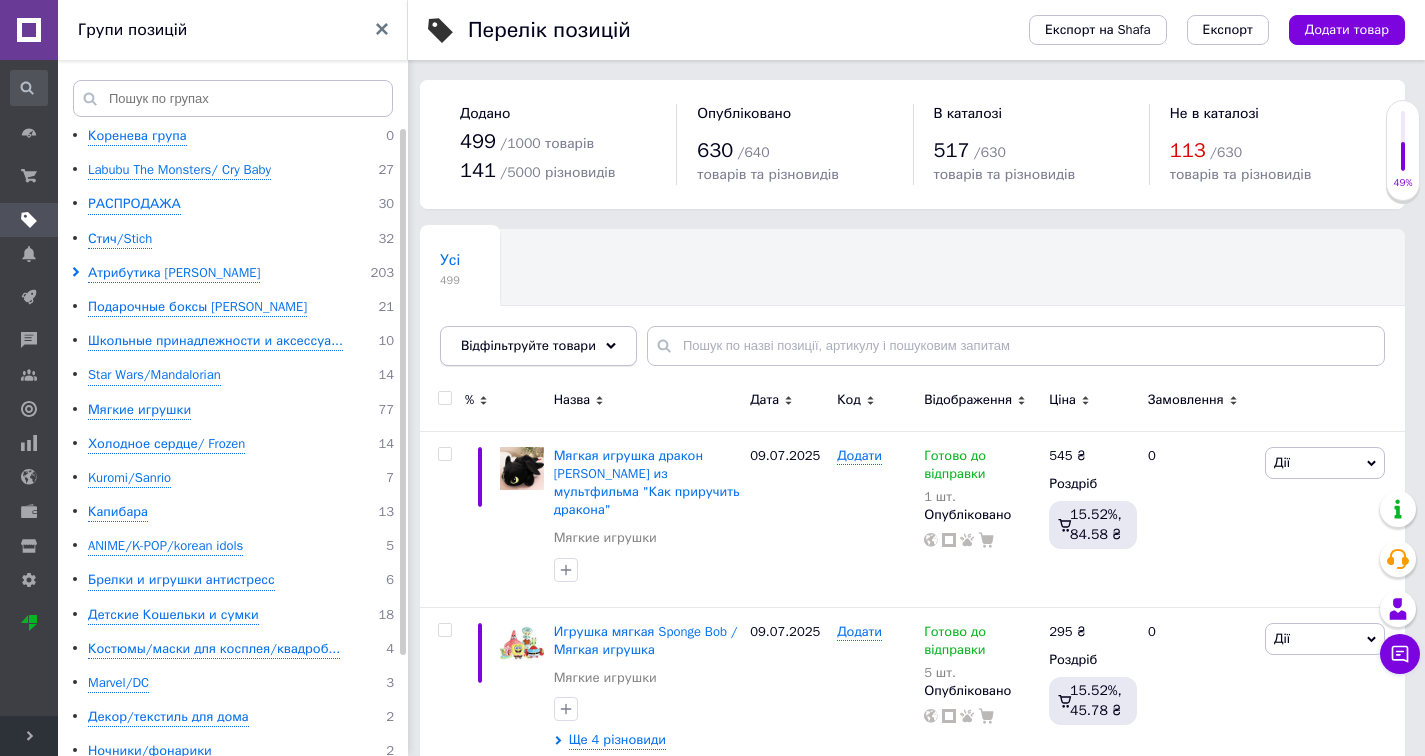 click on "Відфільтруйте товари" at bounding box center (528, 345) 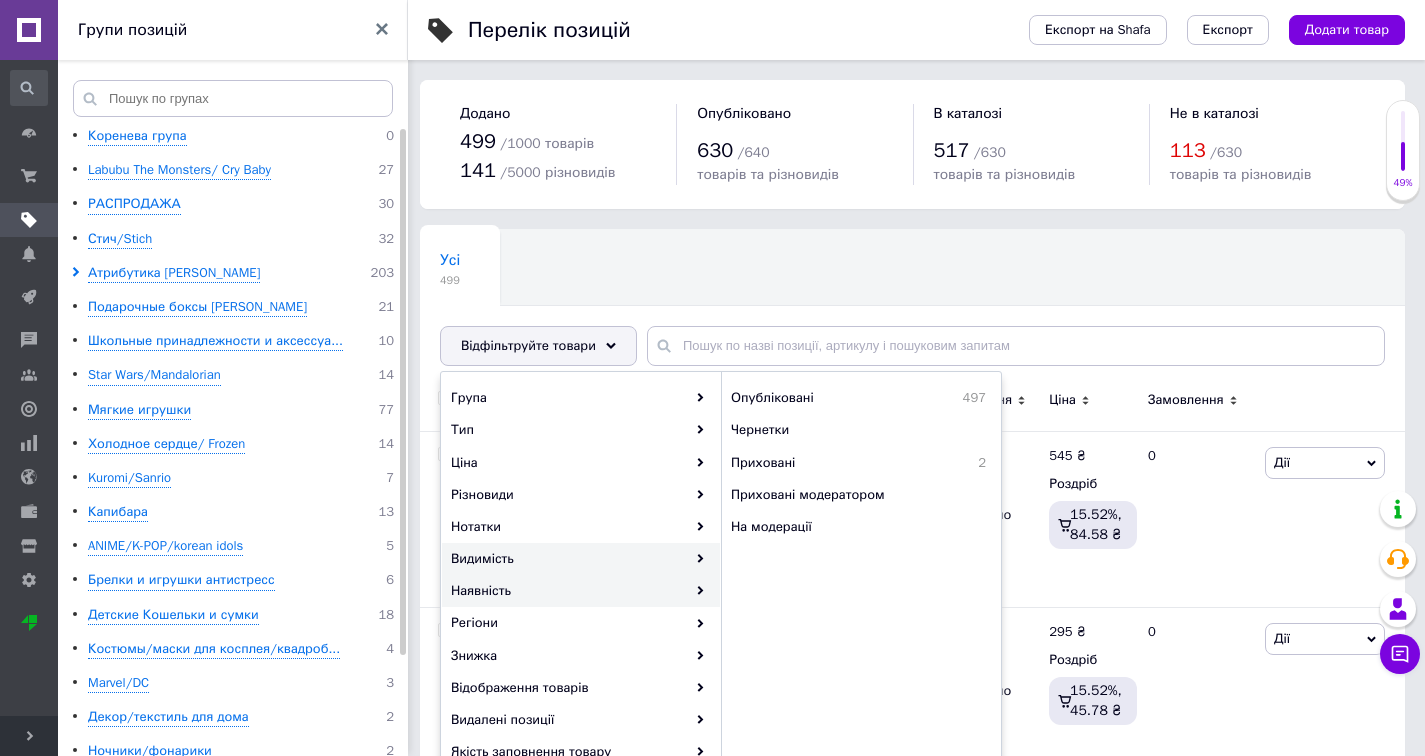 click on "Наявність" at bounding box center (581, 591) 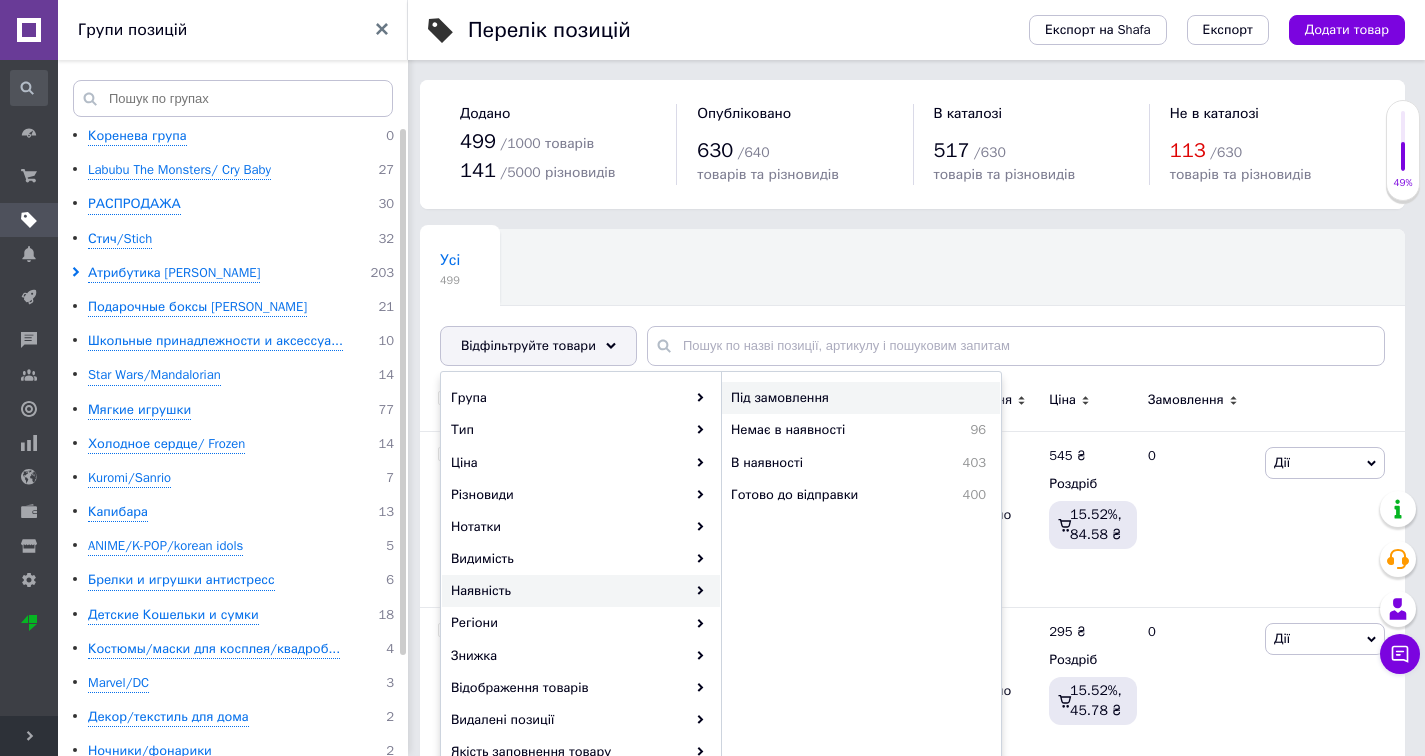click on "Під замовлення" at bounding box center (846, 398) 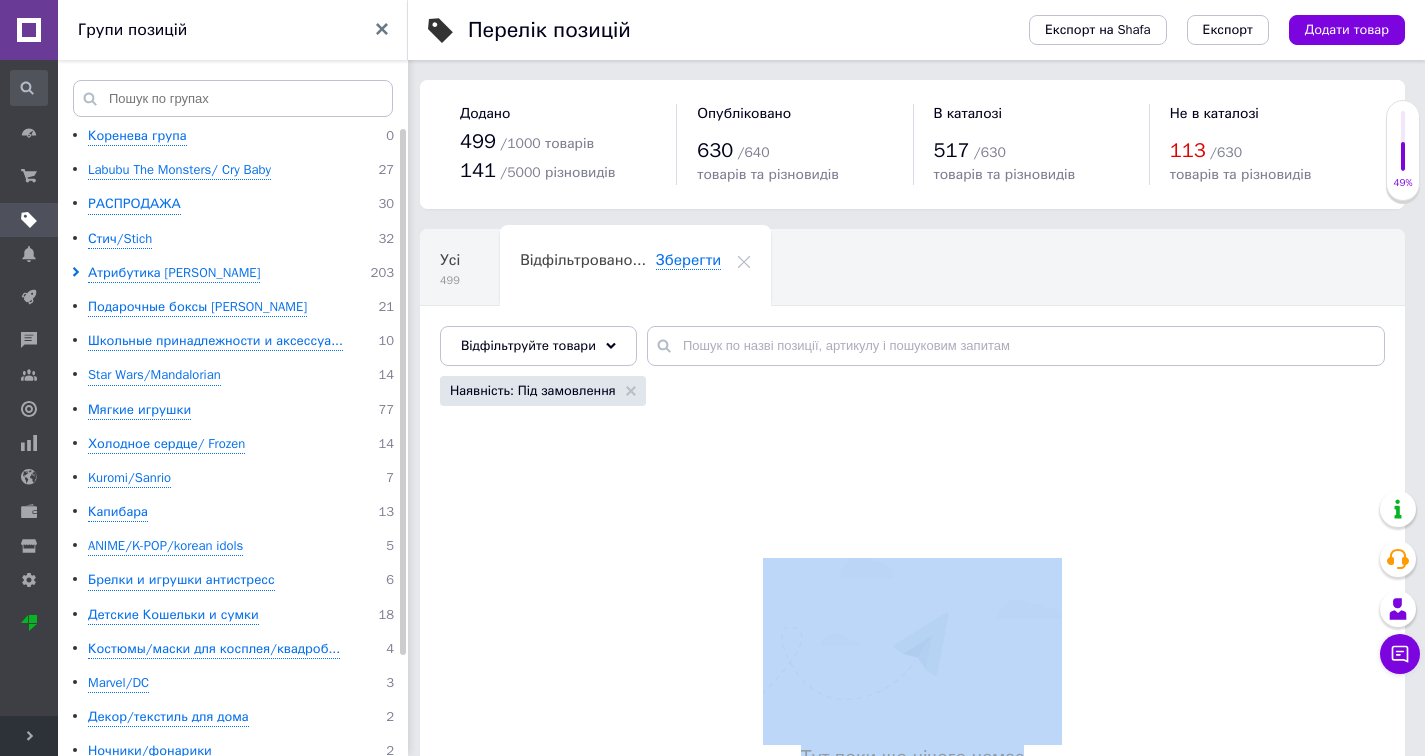 drag, startPoint x: 848, startPoint y: 391, endPoint x: 844, endPoint y: 409, distance: 18.439089 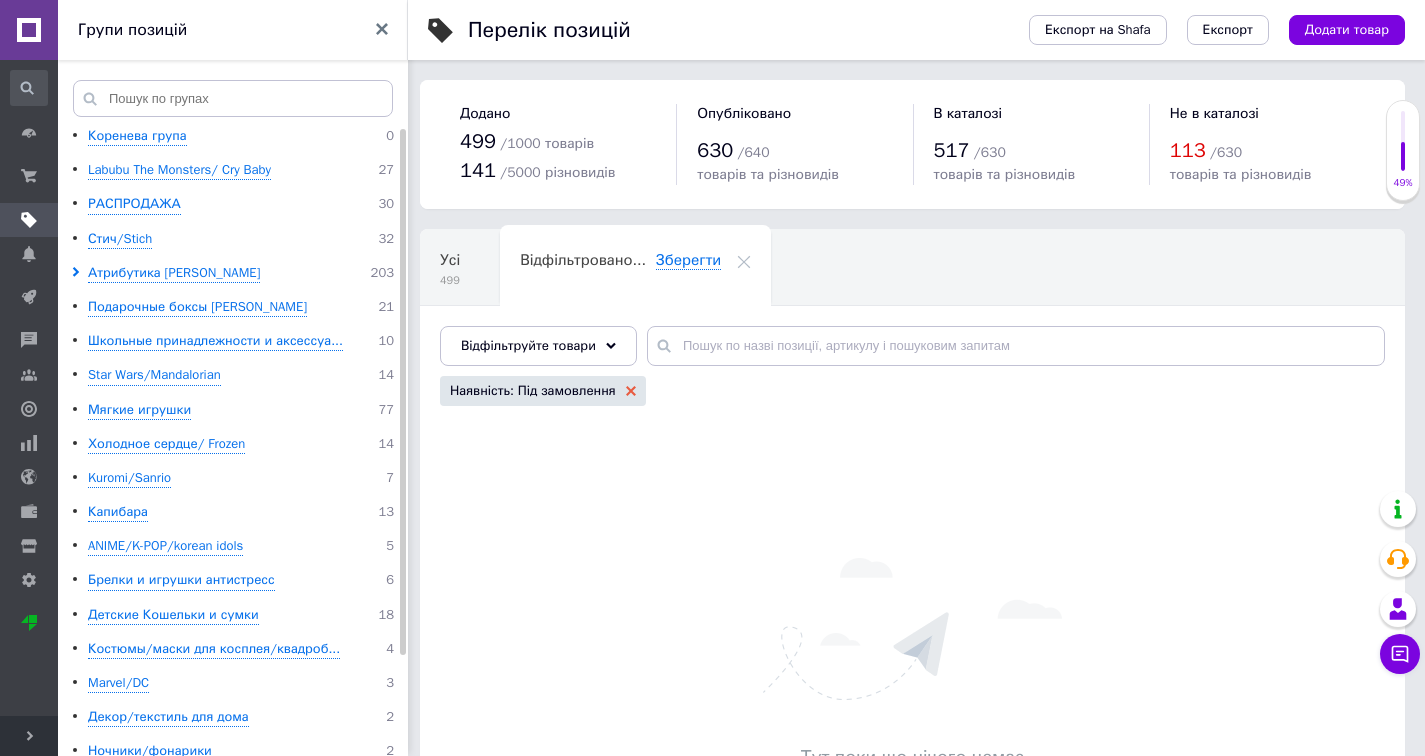 click 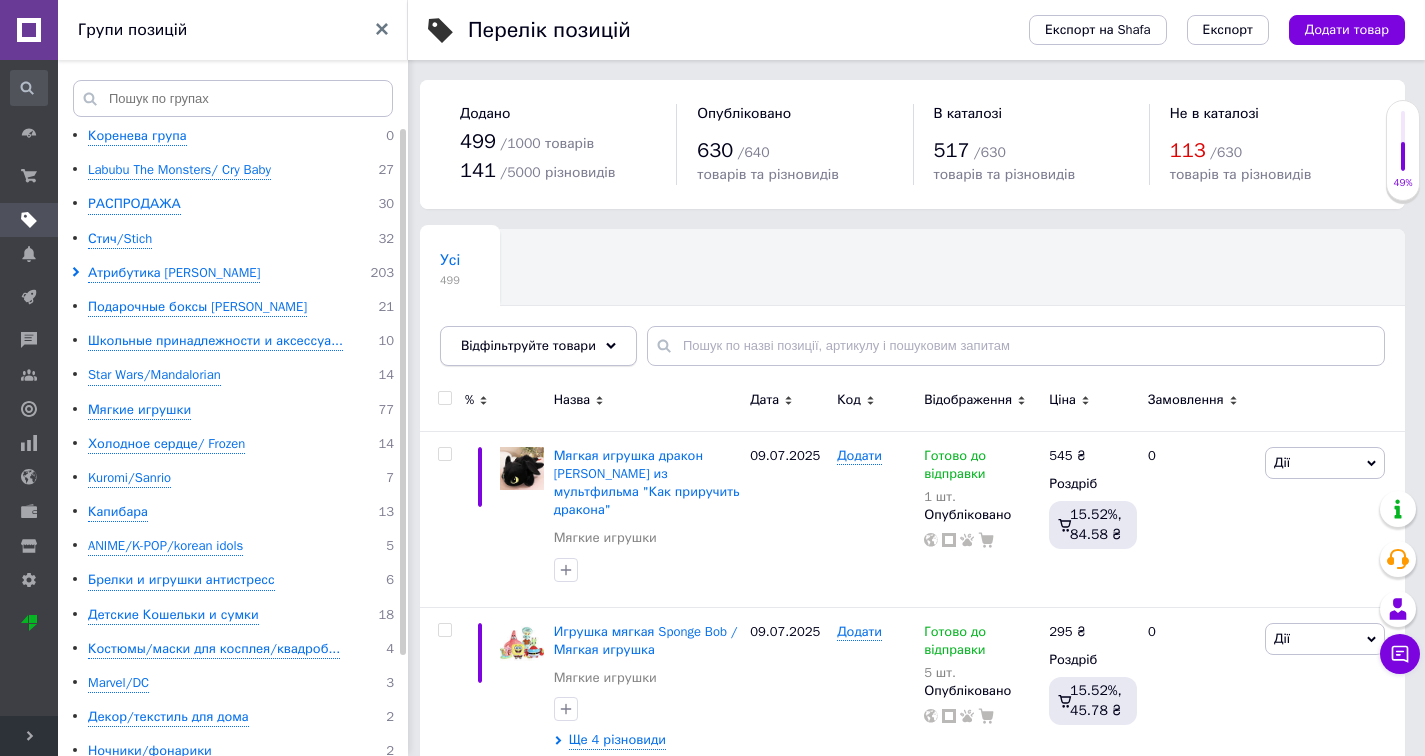 click on "Відфільтруйте товари" at bounding box center [538, 346] 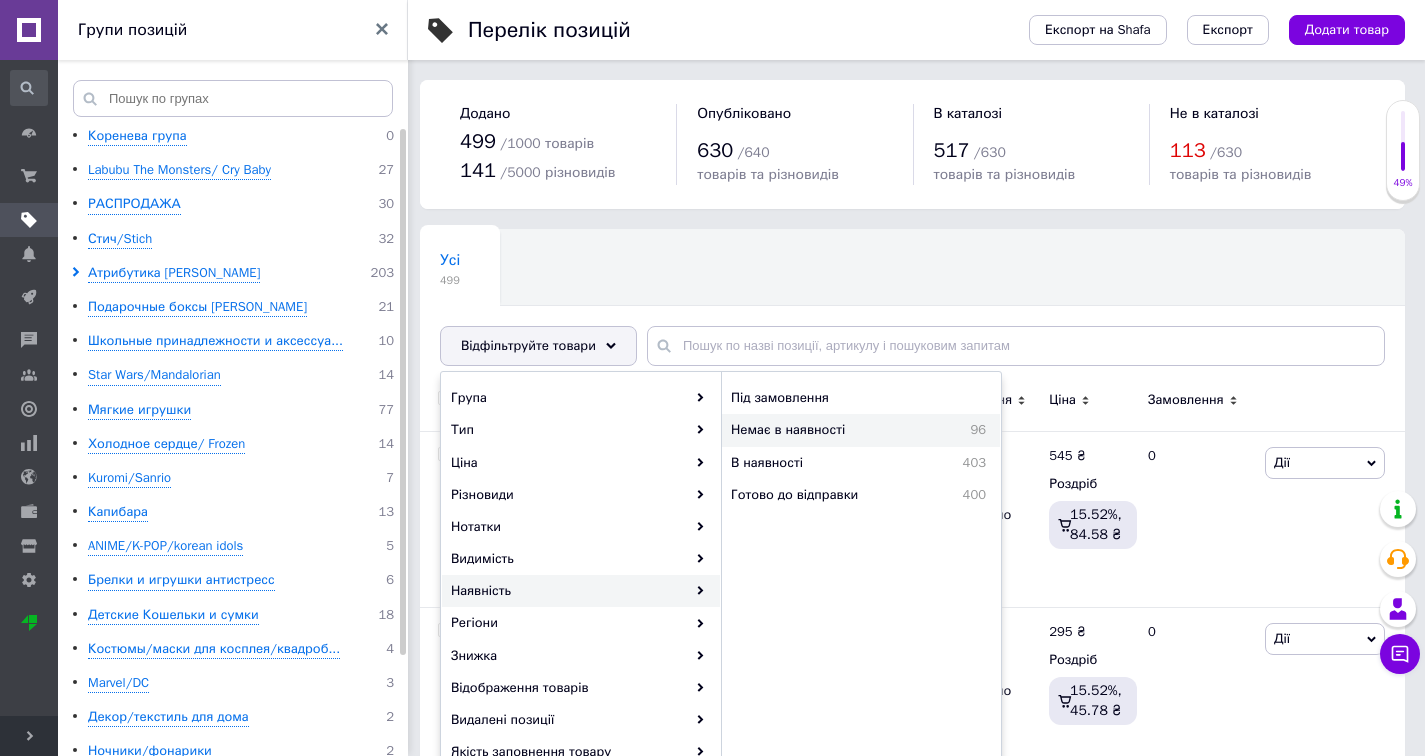 click on "Немає в наявності" at bounding box center [835, 430] 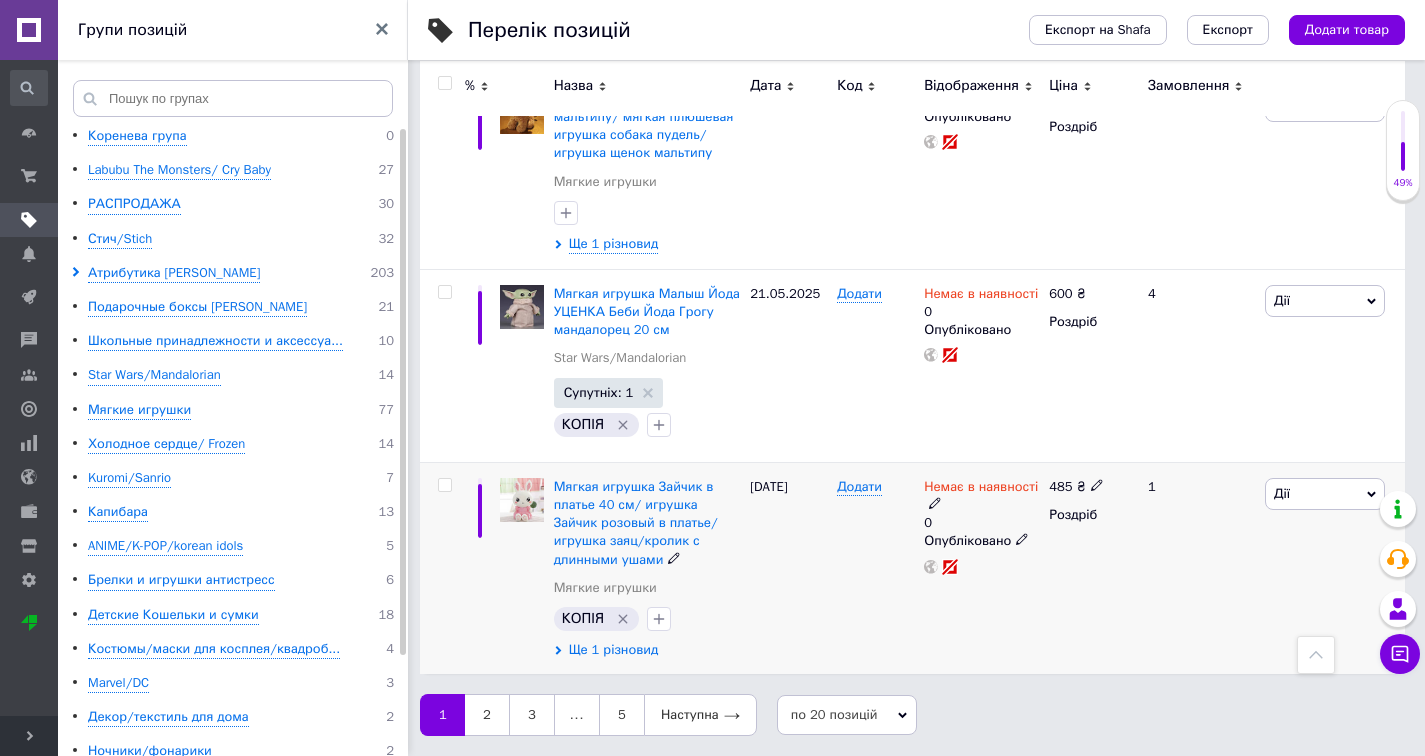 scroll, scrollTop: 3981, scrollLeft: 0, axis: vertical 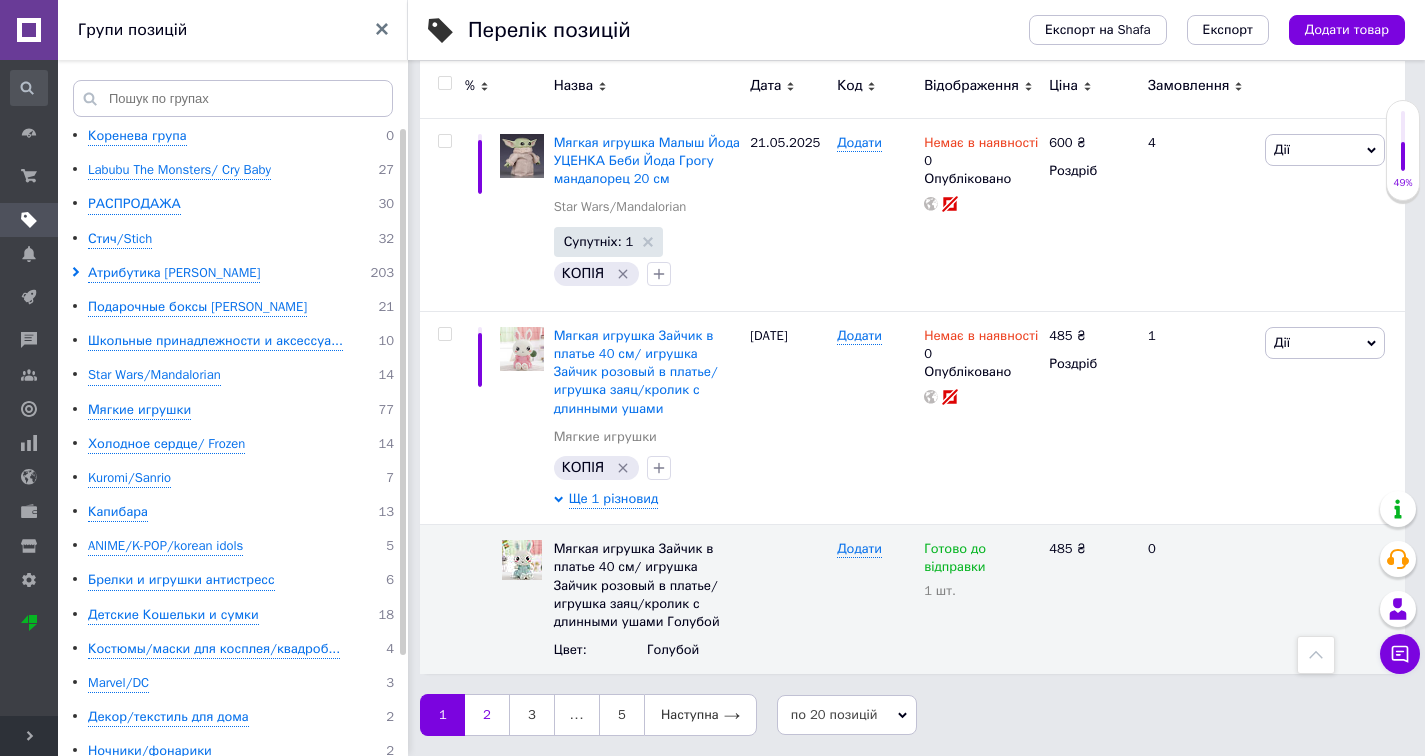 click on "2" at bounding box center [487, 715] 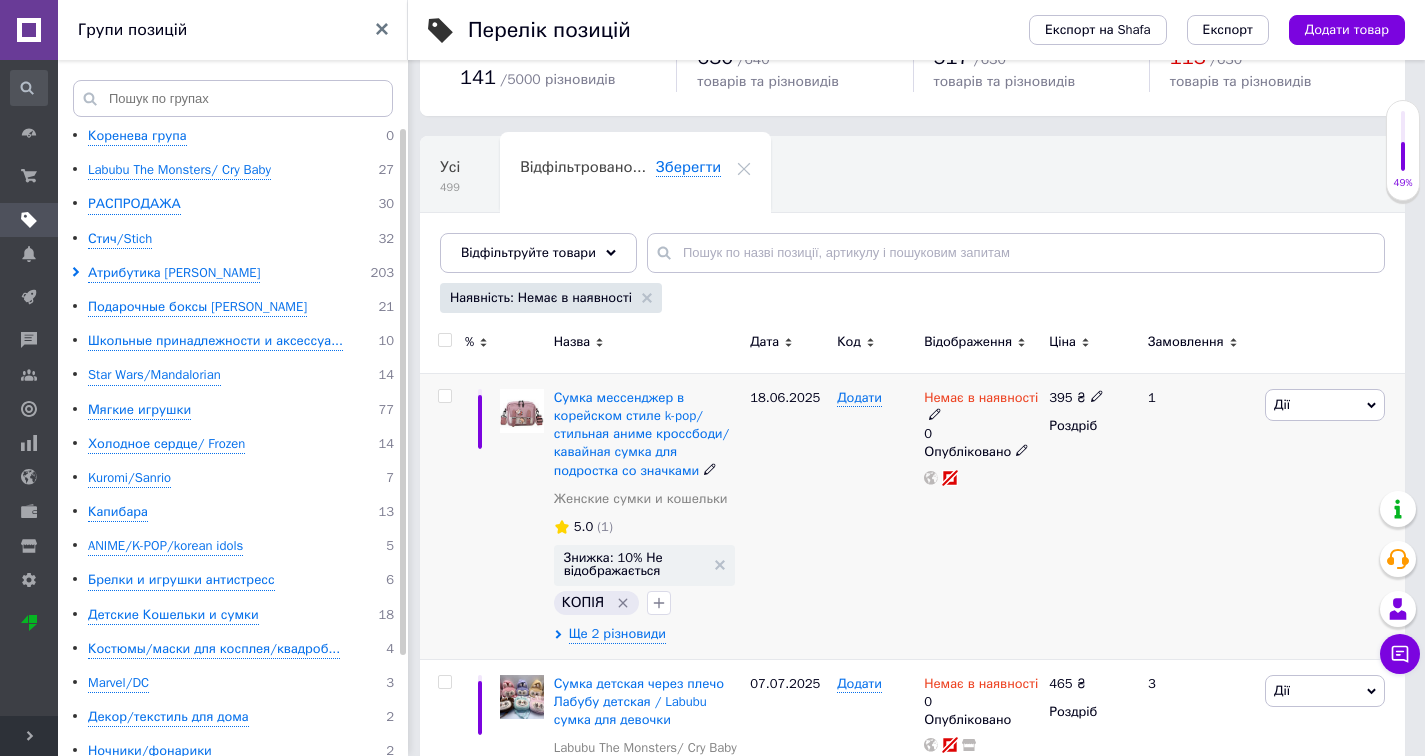 scroll, scrollTop: 94, scrollLeft: 0, axis: vertical 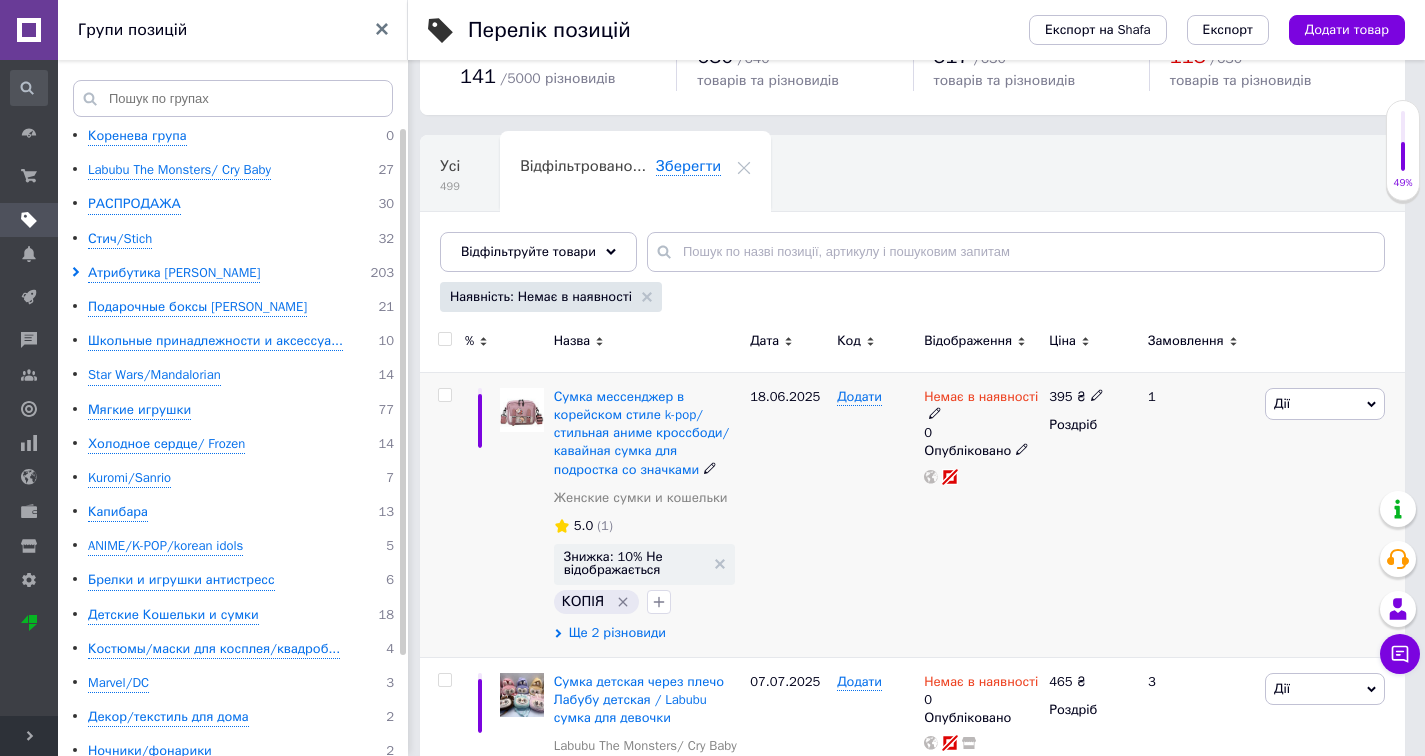 click on "Ще 2 різновиди" at bounding box center (617, 633) 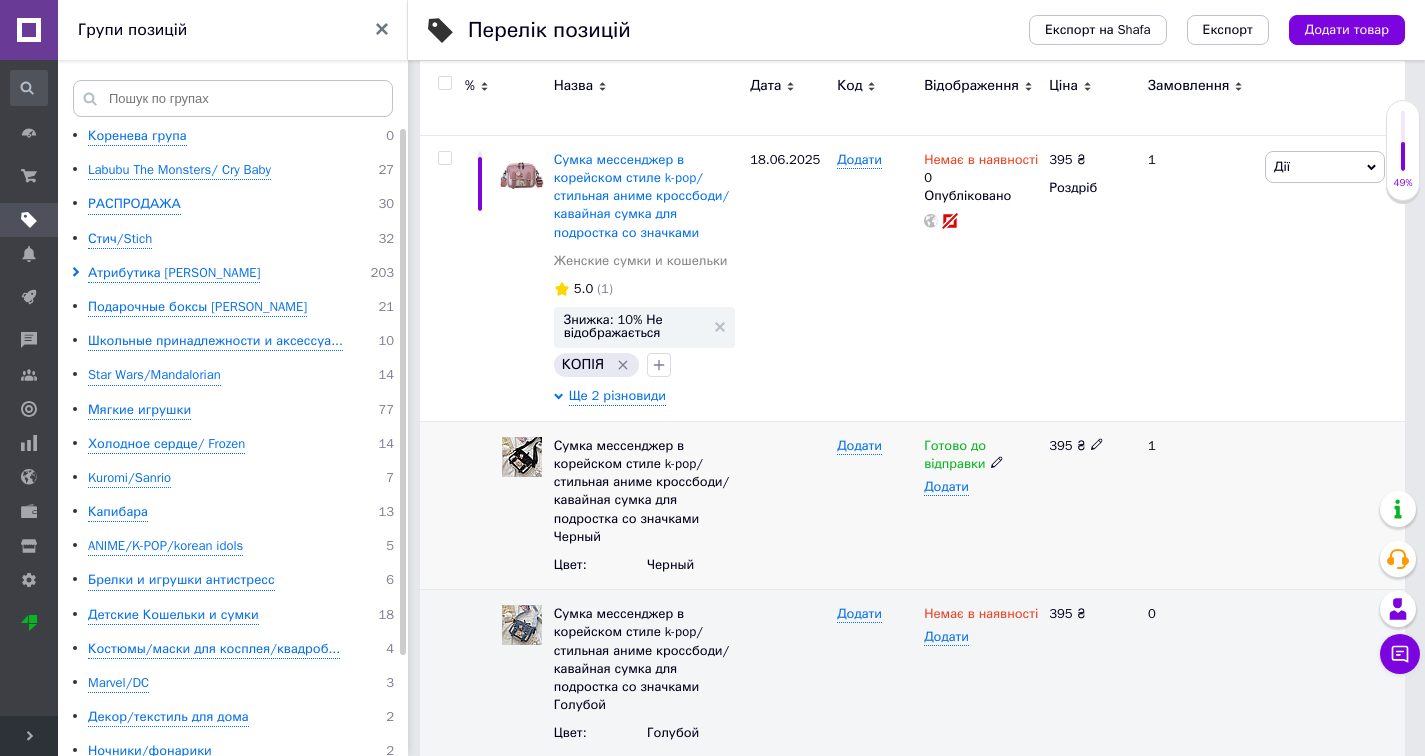 scroll, scrollTop: 337, scrollLeft: 0, axis: vertical 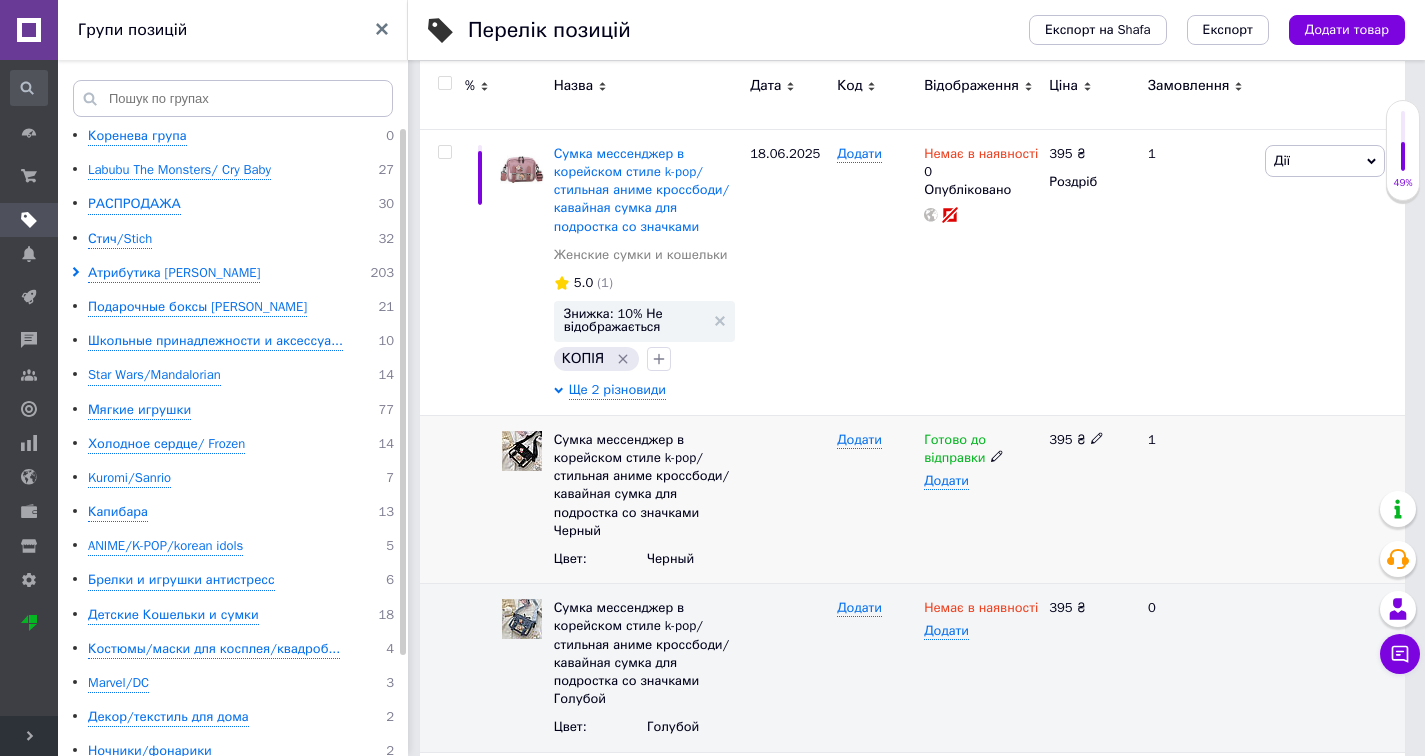 click 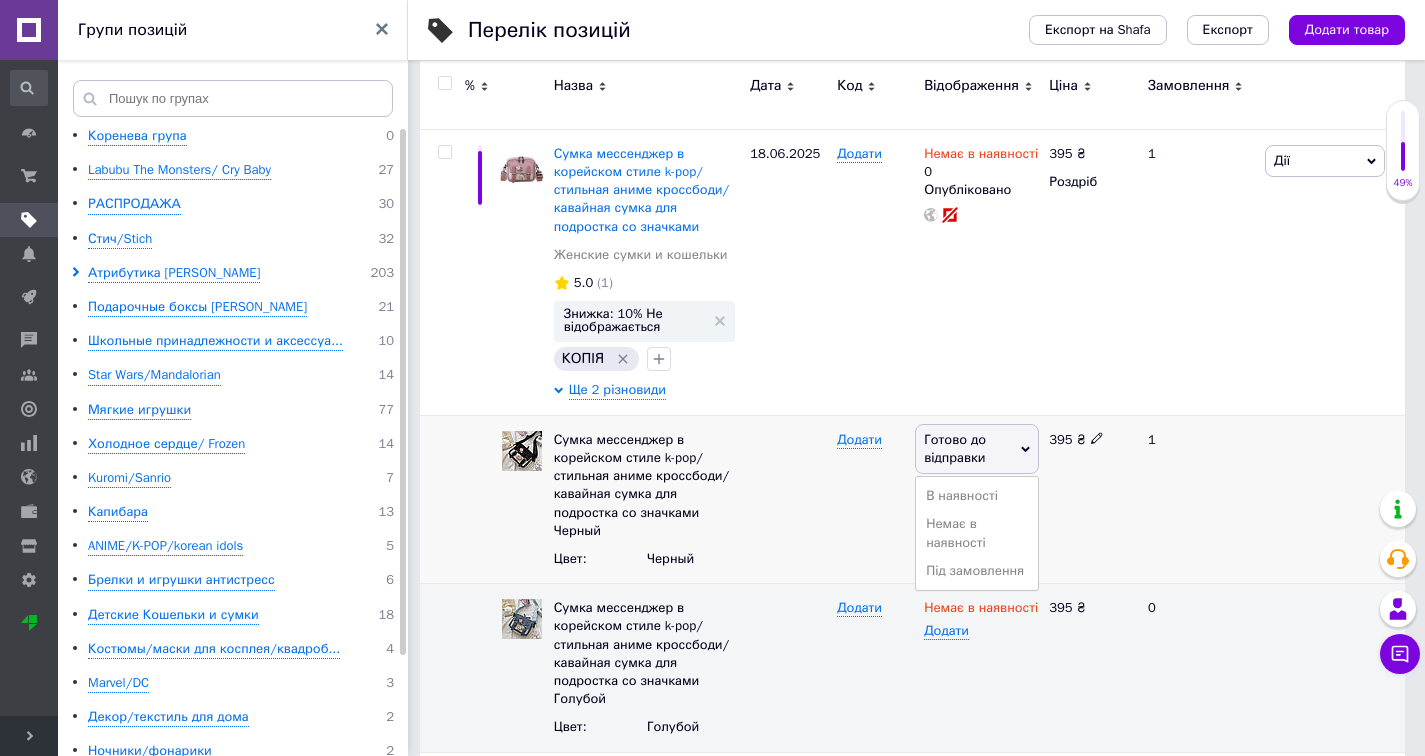 click on "Готово до відправки" at bounding box center [977, 449] 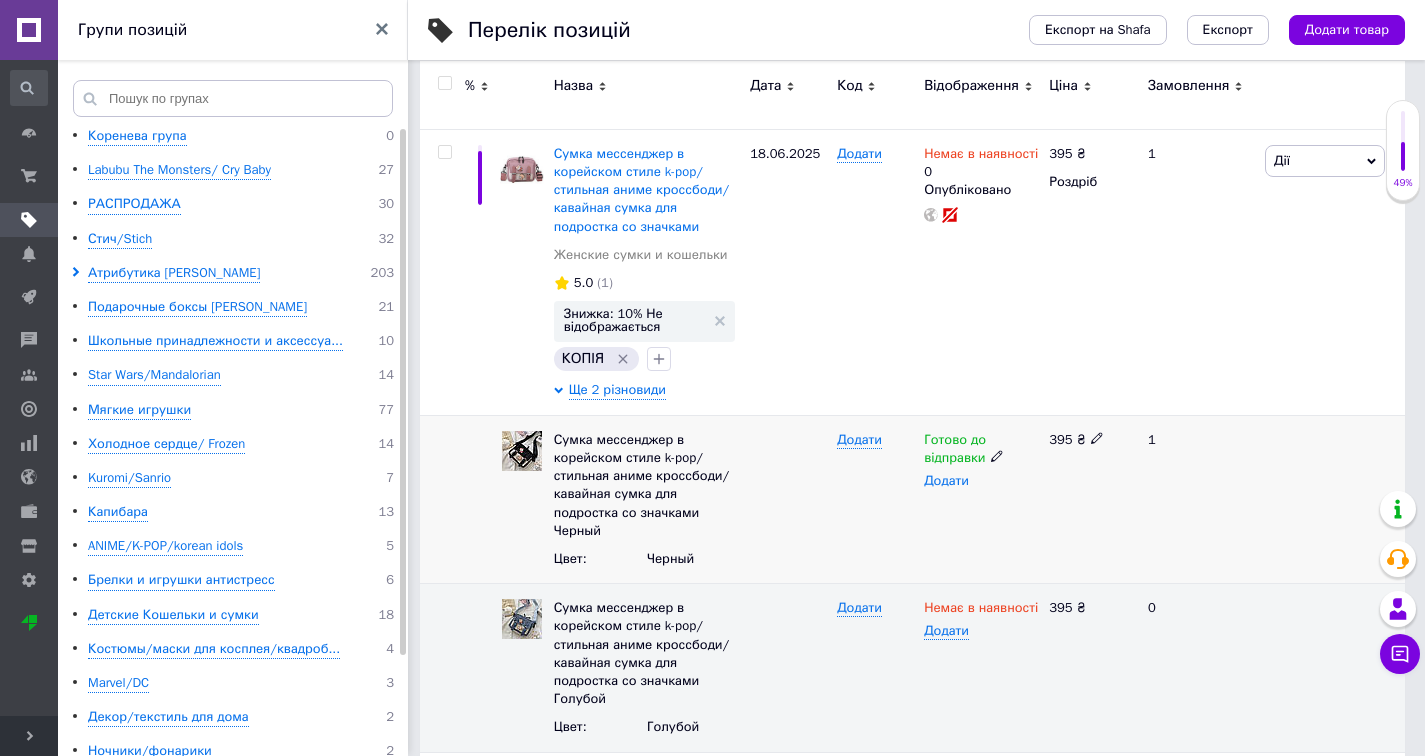 click on "Додати" at bounding box center [946, 481] 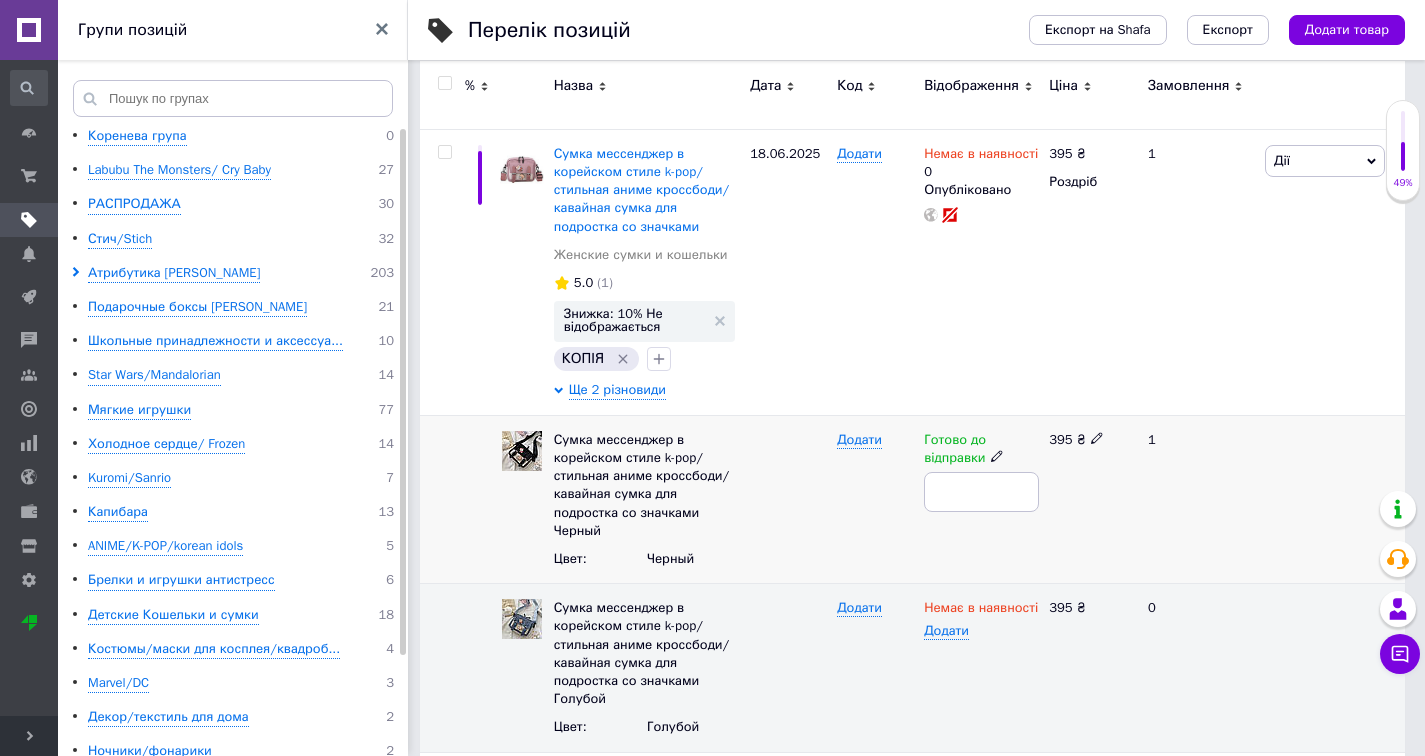 type on "2" 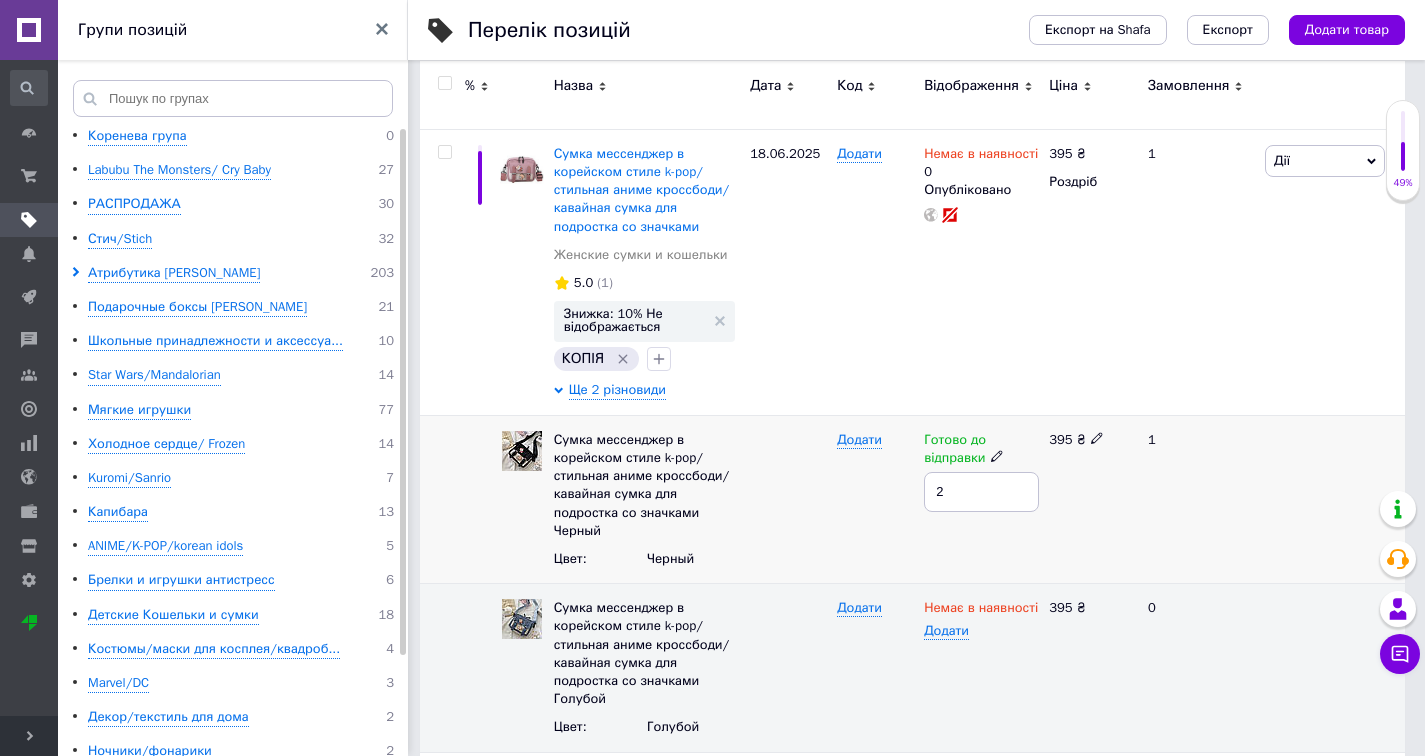 click on "Готово до відправки 2" at bounding box center [981, 499] 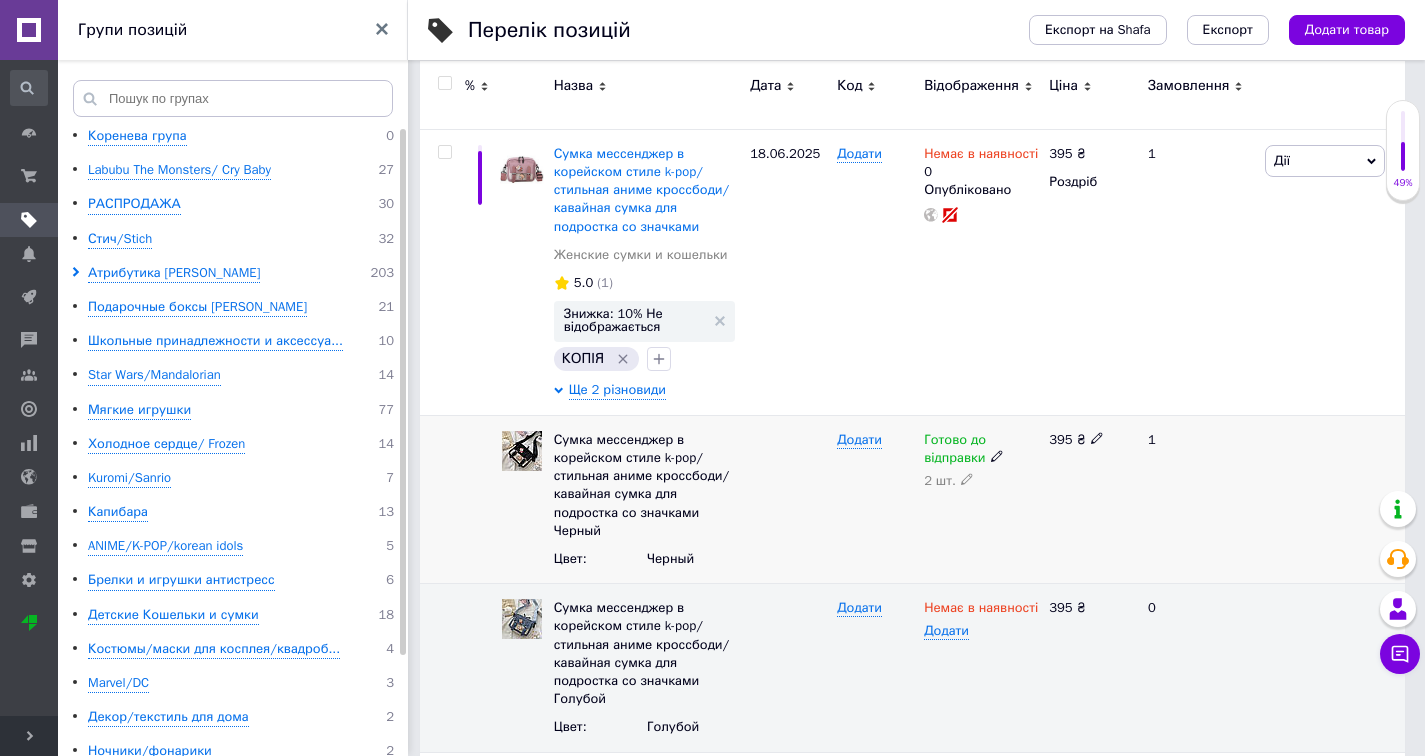 click 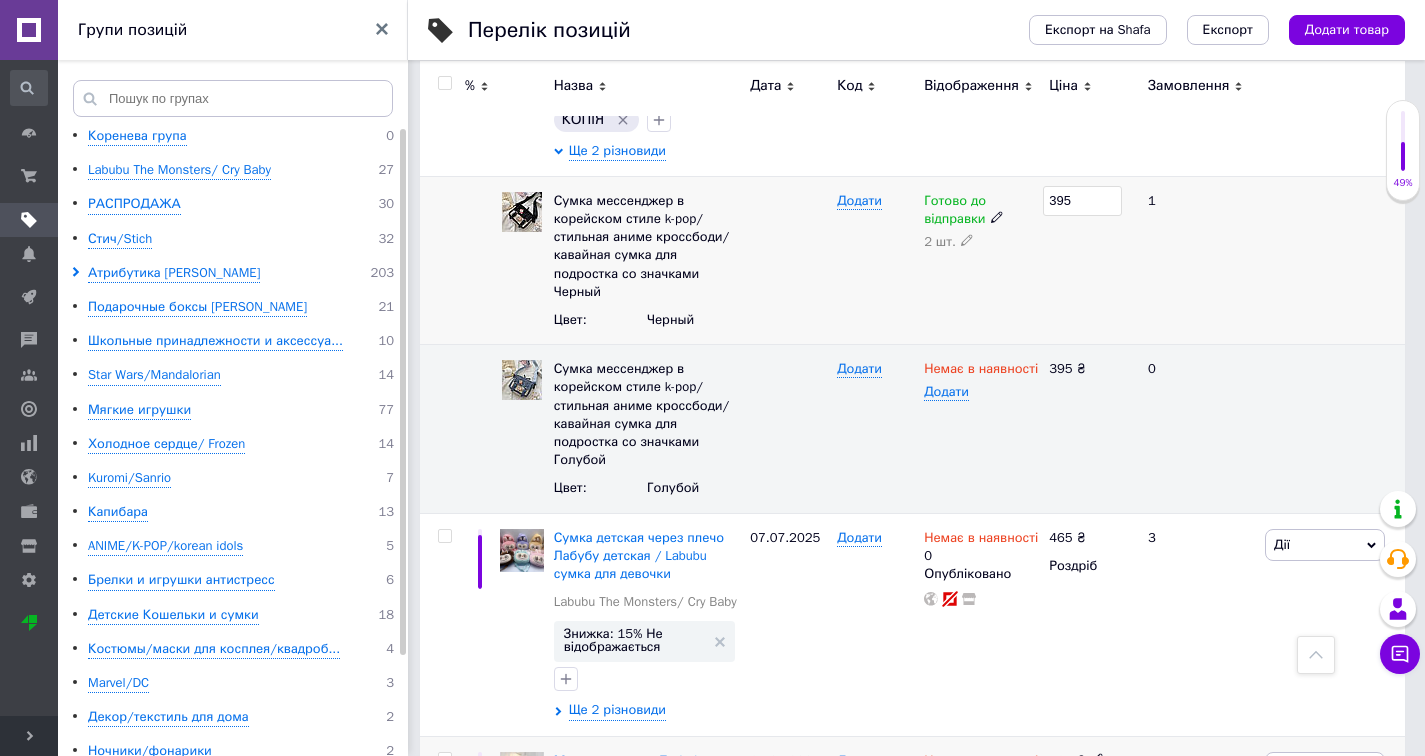 scroll, scrollTop: 572, scrollLeft: 0, axis: vertical 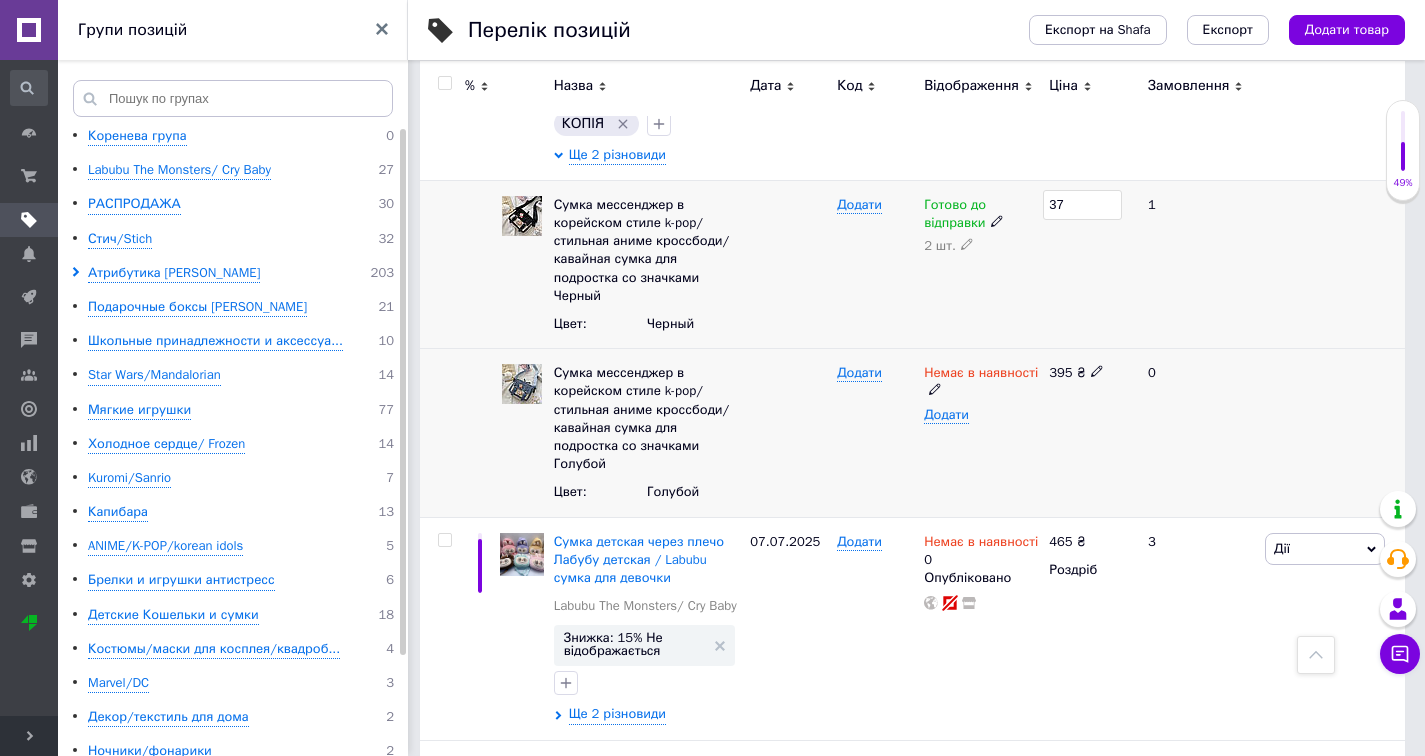type on "375" 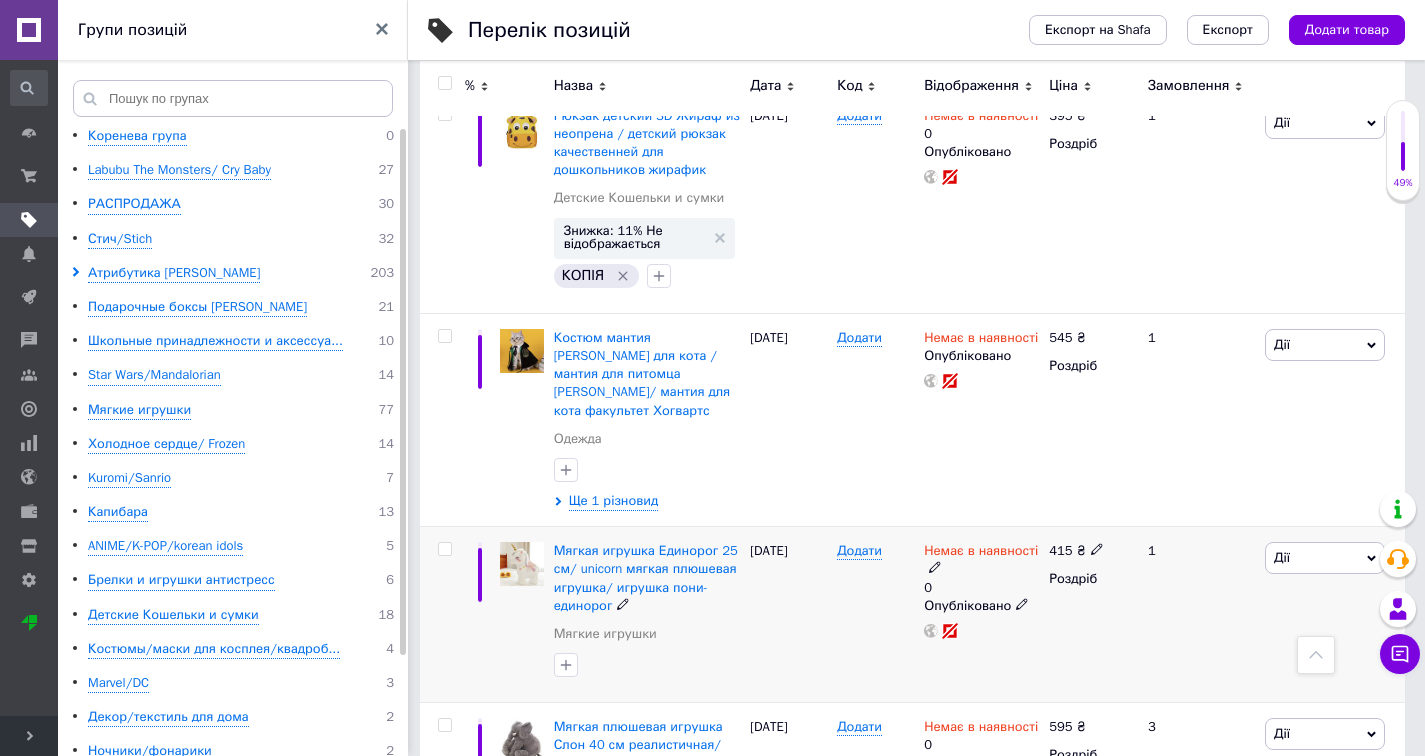 scroll, scrollTop: 2959, scrollLeft: 0, axis: vertical 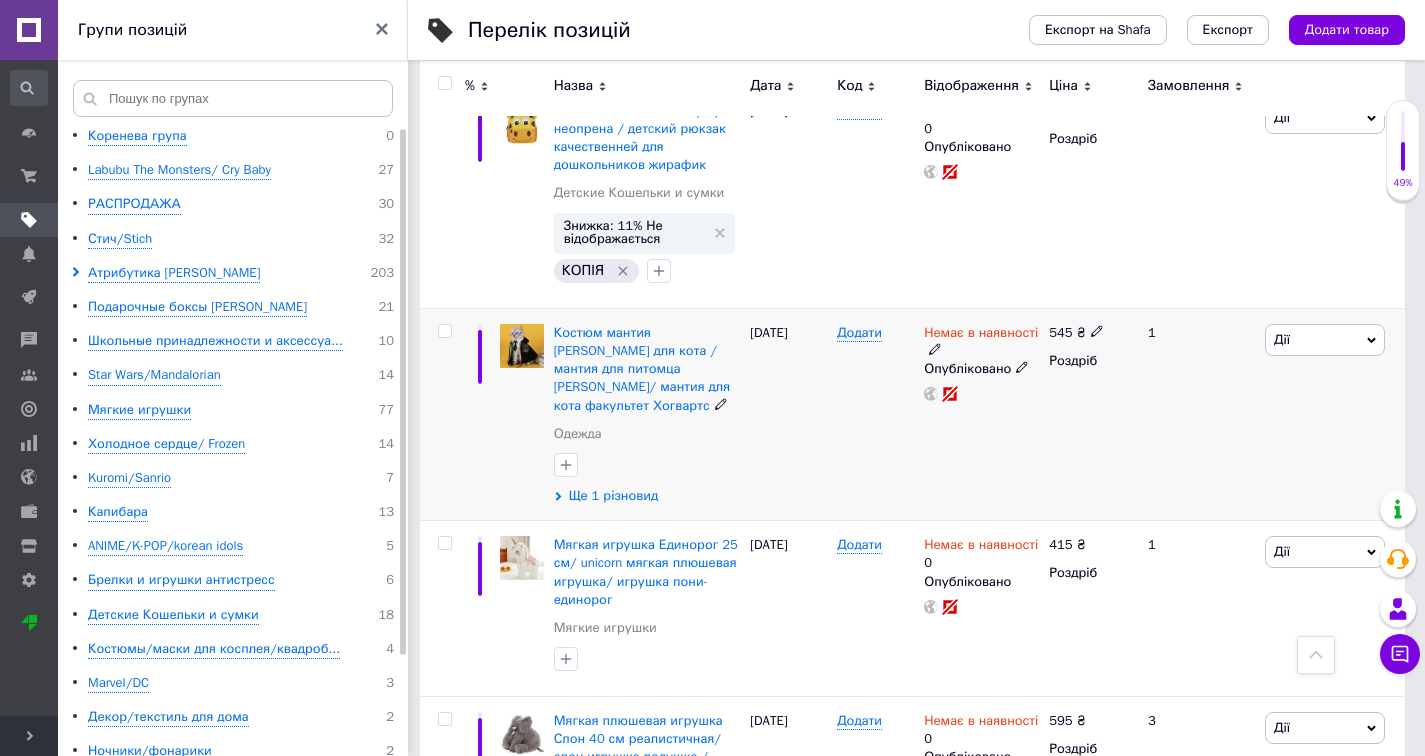 click on "Ще 1 різновид" at bounding box center (614, 496) 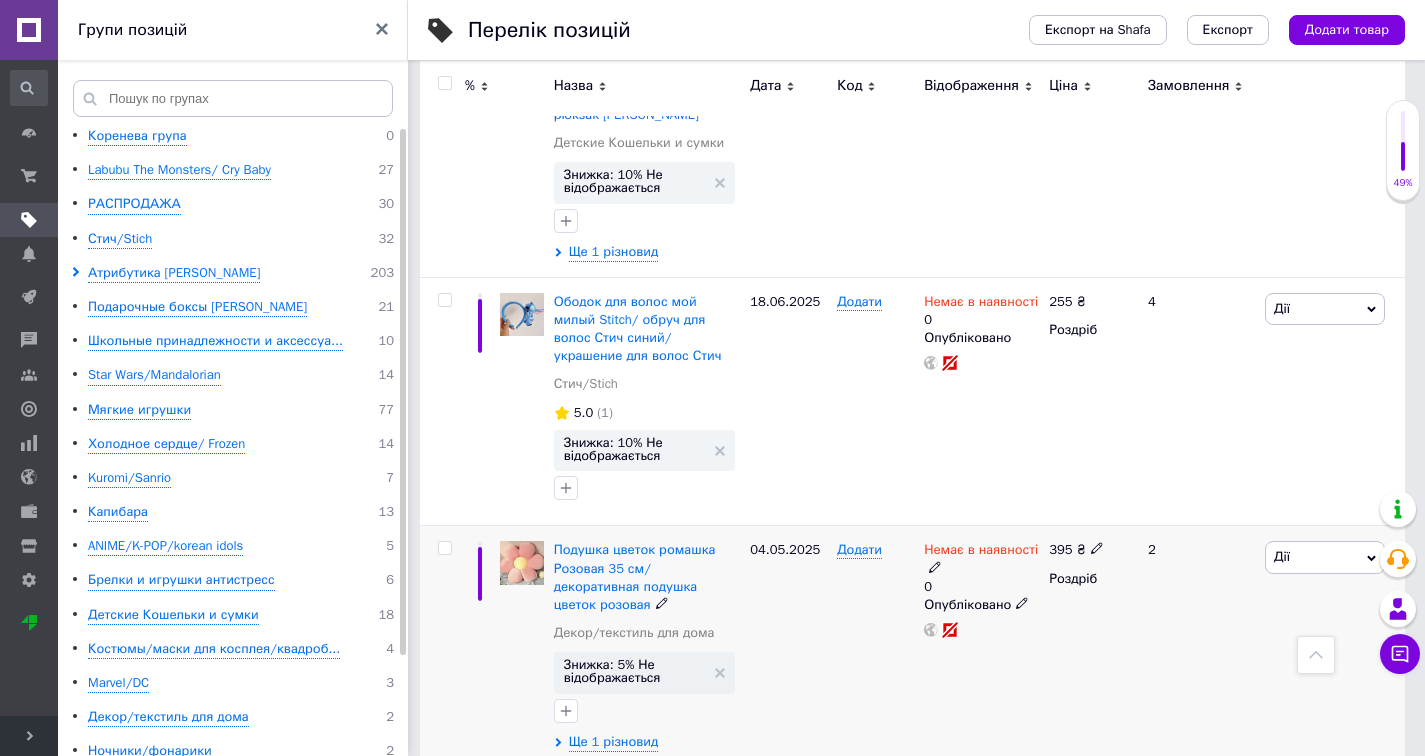 scroll, scrollTop: 4758, scrollLeft: 0, axis: vertical 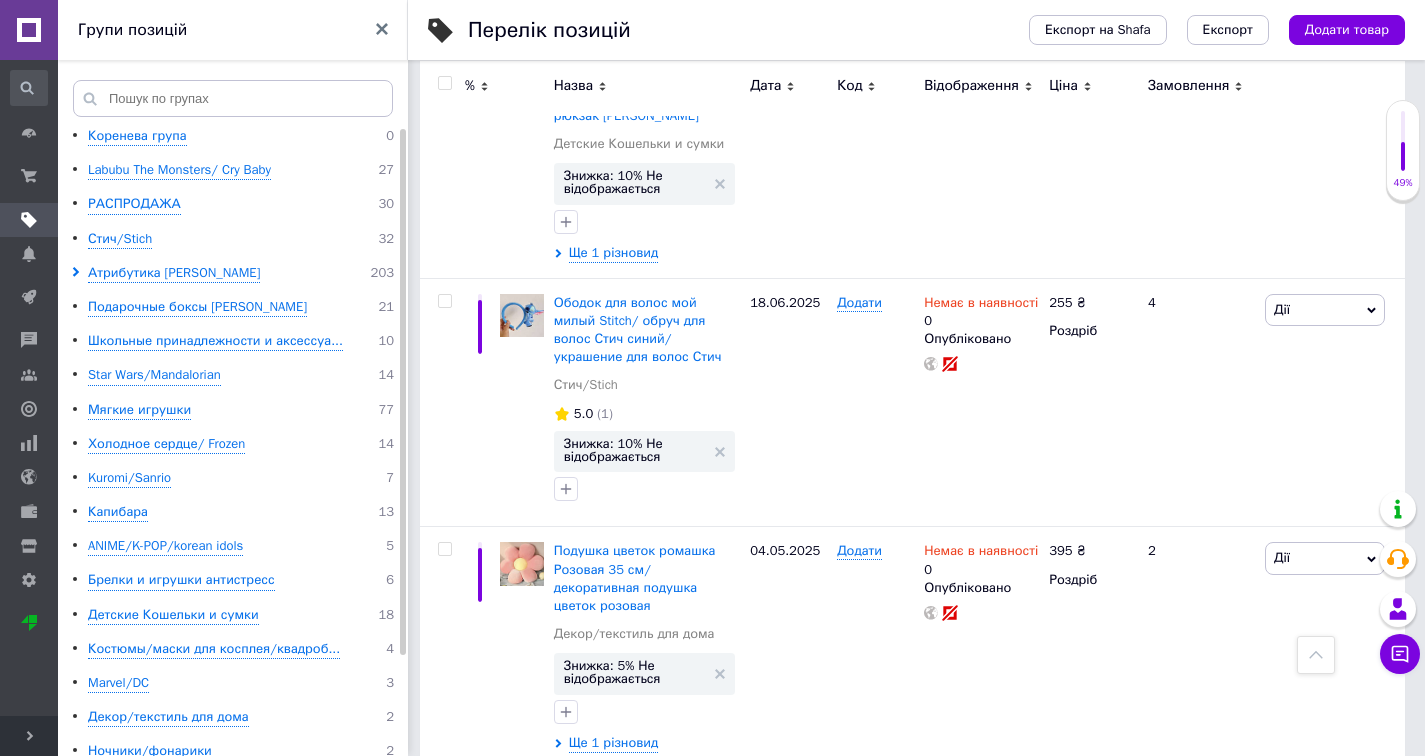 click on "3" at bounding box center [654, 809] 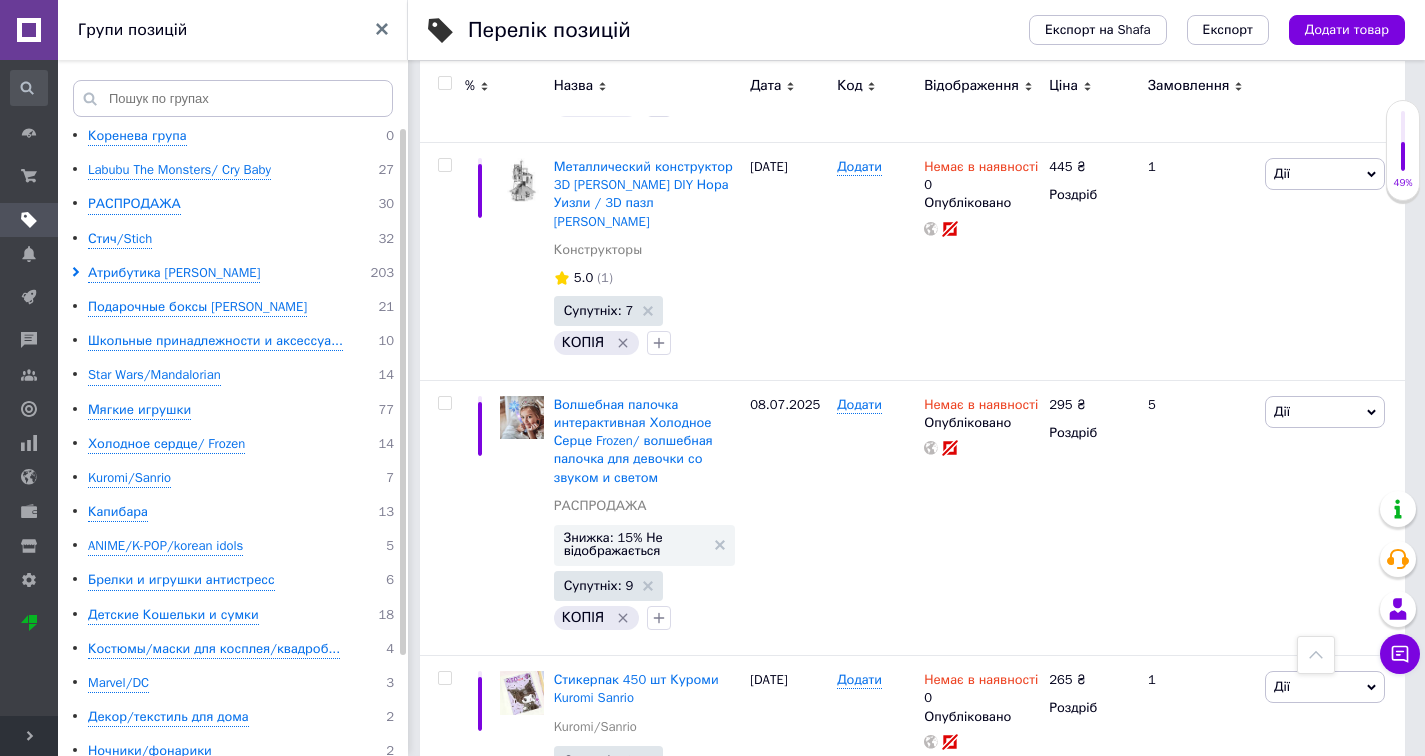 scroll, scrollTop: 2410, scrollLeft: 0, axis: vertical 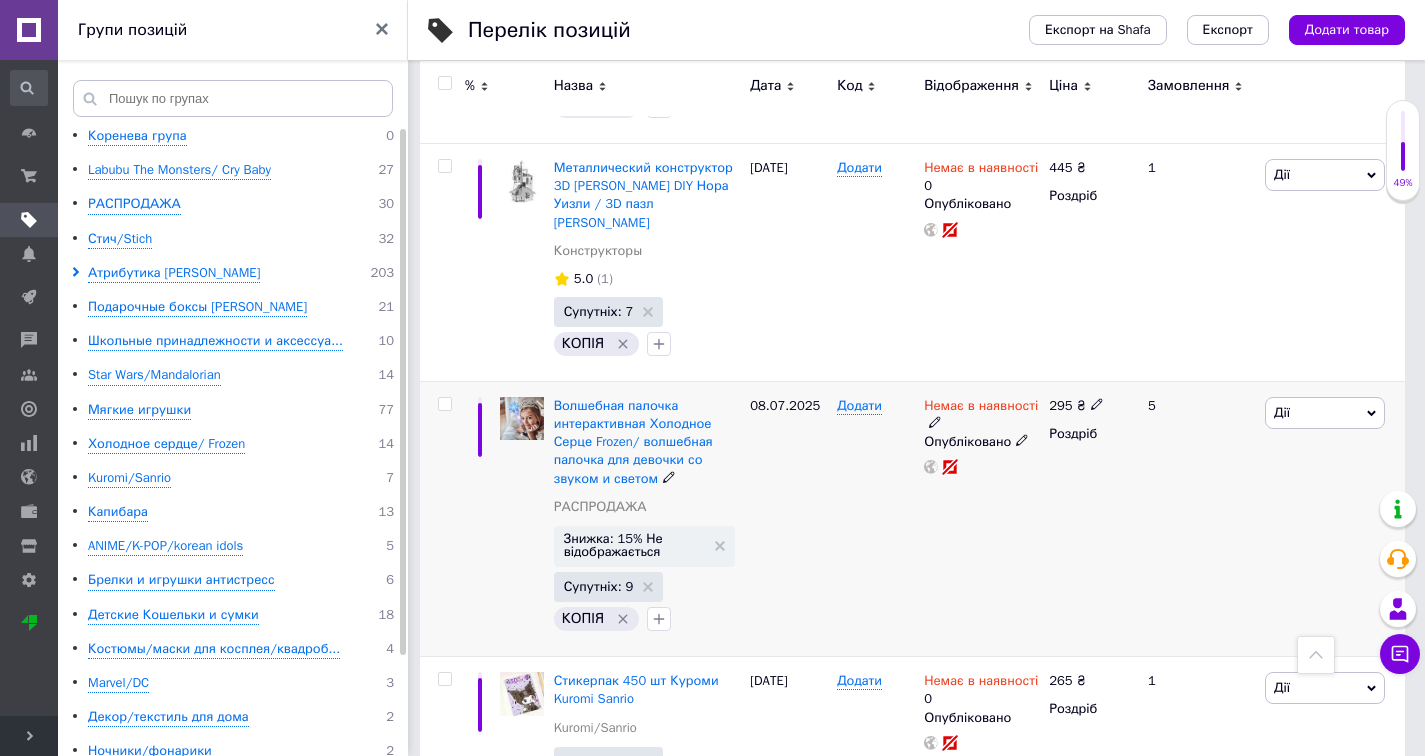 click 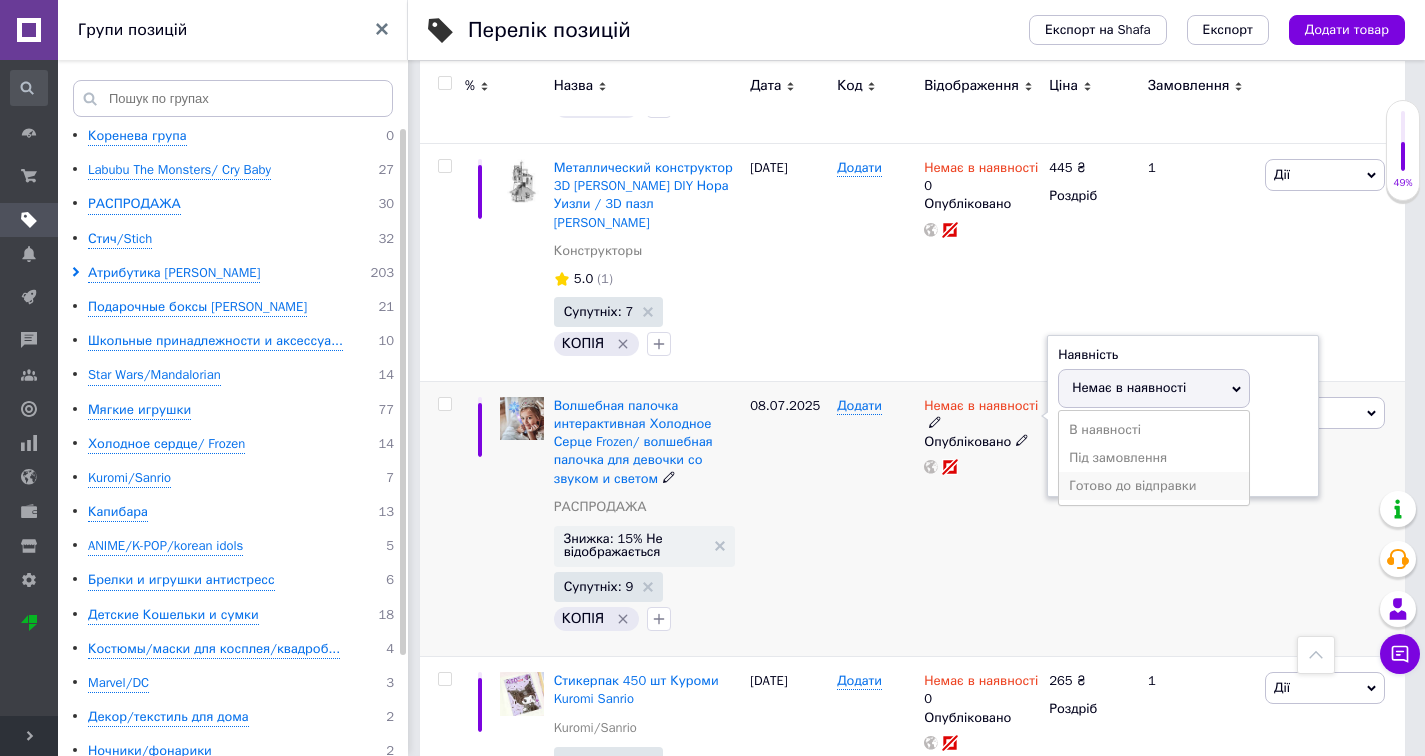 click on "Готово до відправки" at bounding box center (1154, 486) 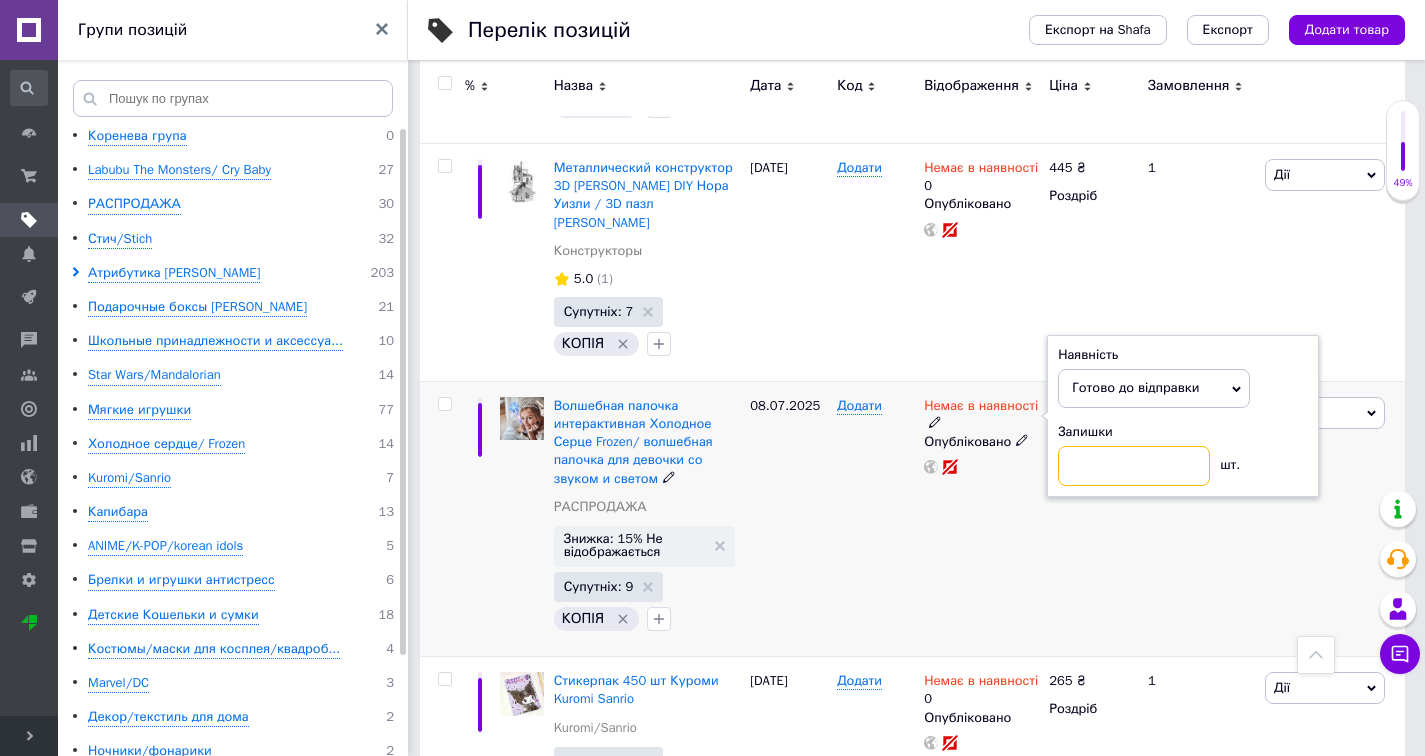 click at bounding box center (1134, 466) 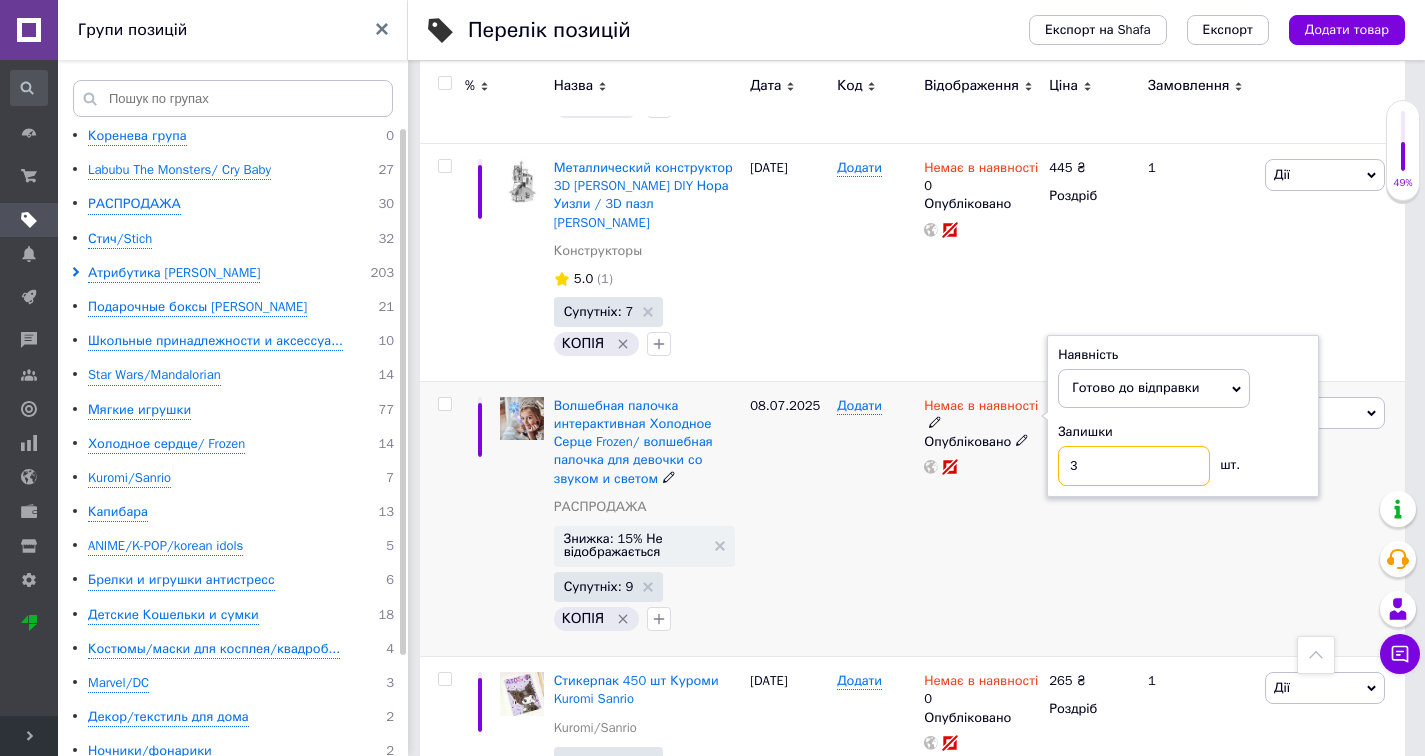 type on "3" 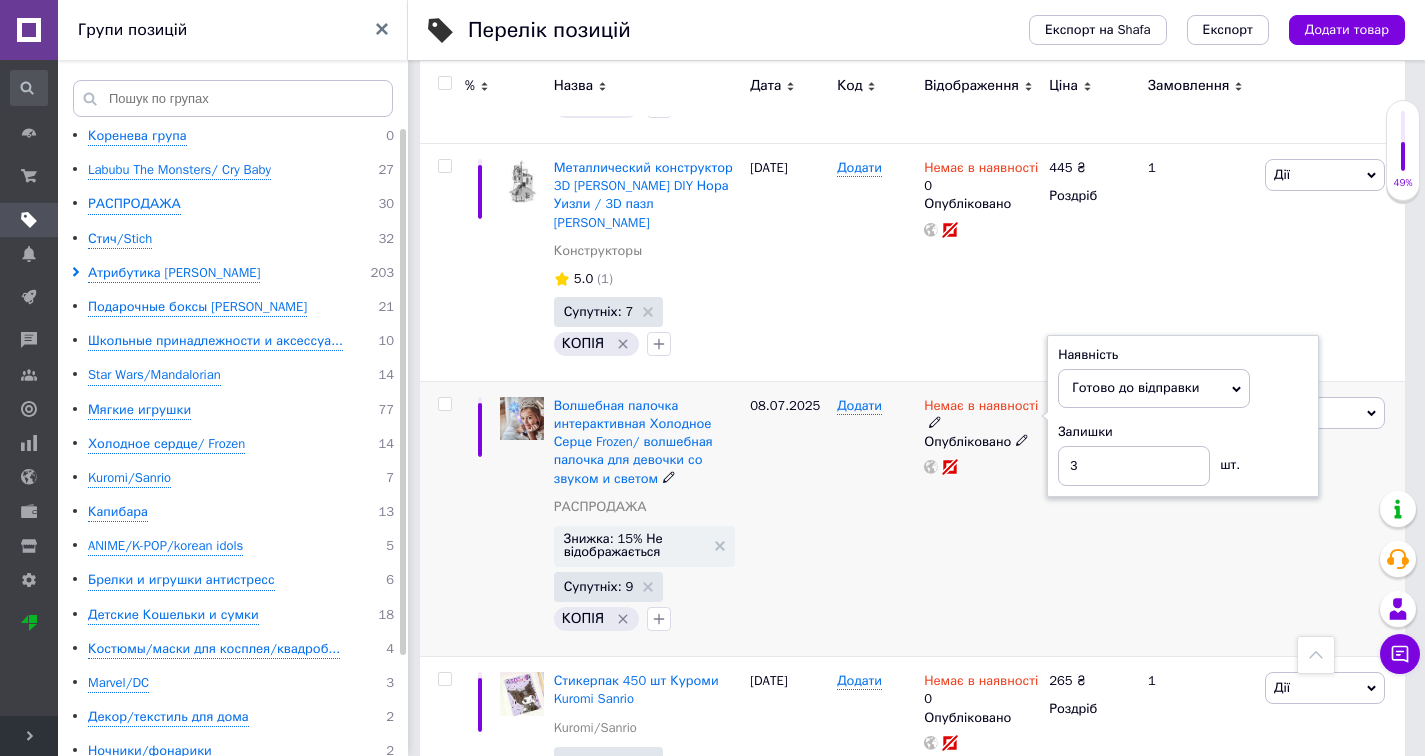 click on "295   ₴ Роздріб" at bounding box center (1090, 519) 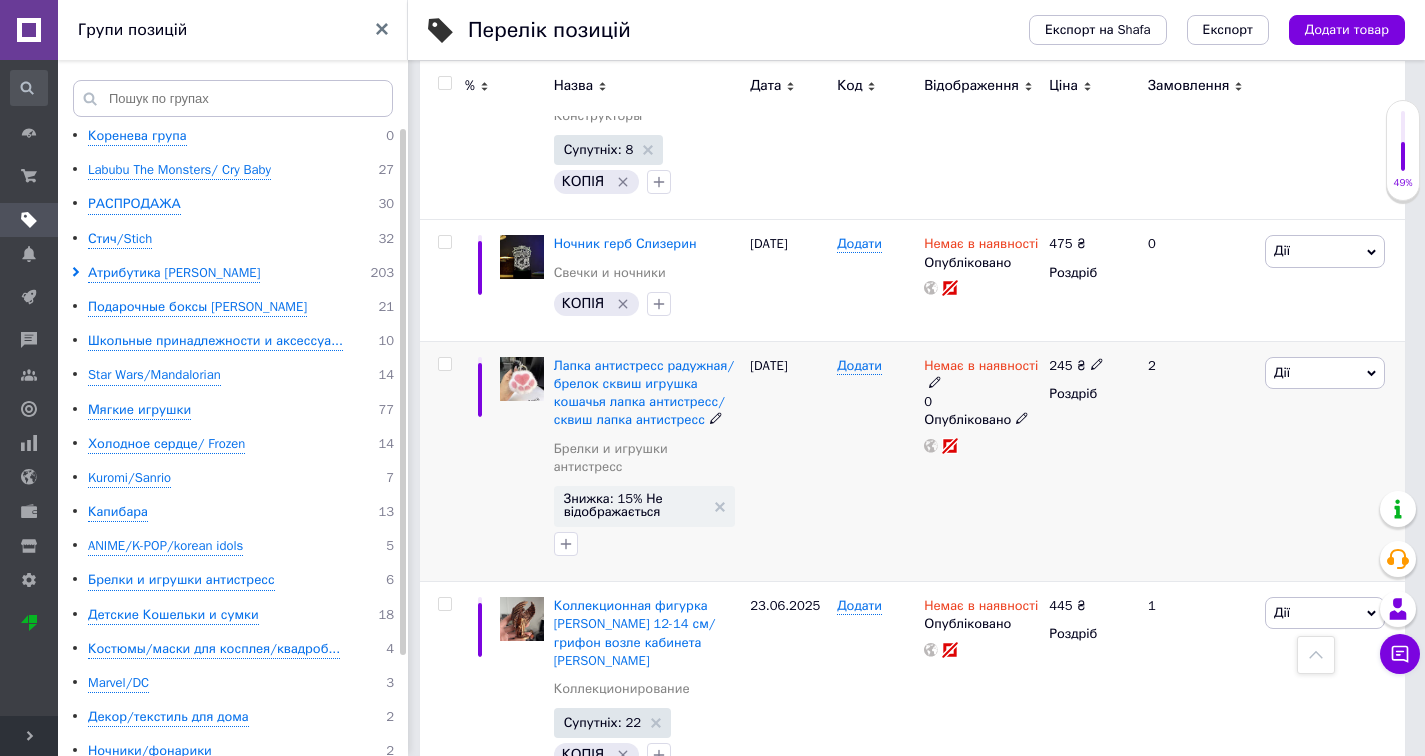 scroll, scrollTop: 3495, scrollLeft: 0, axis: vertical 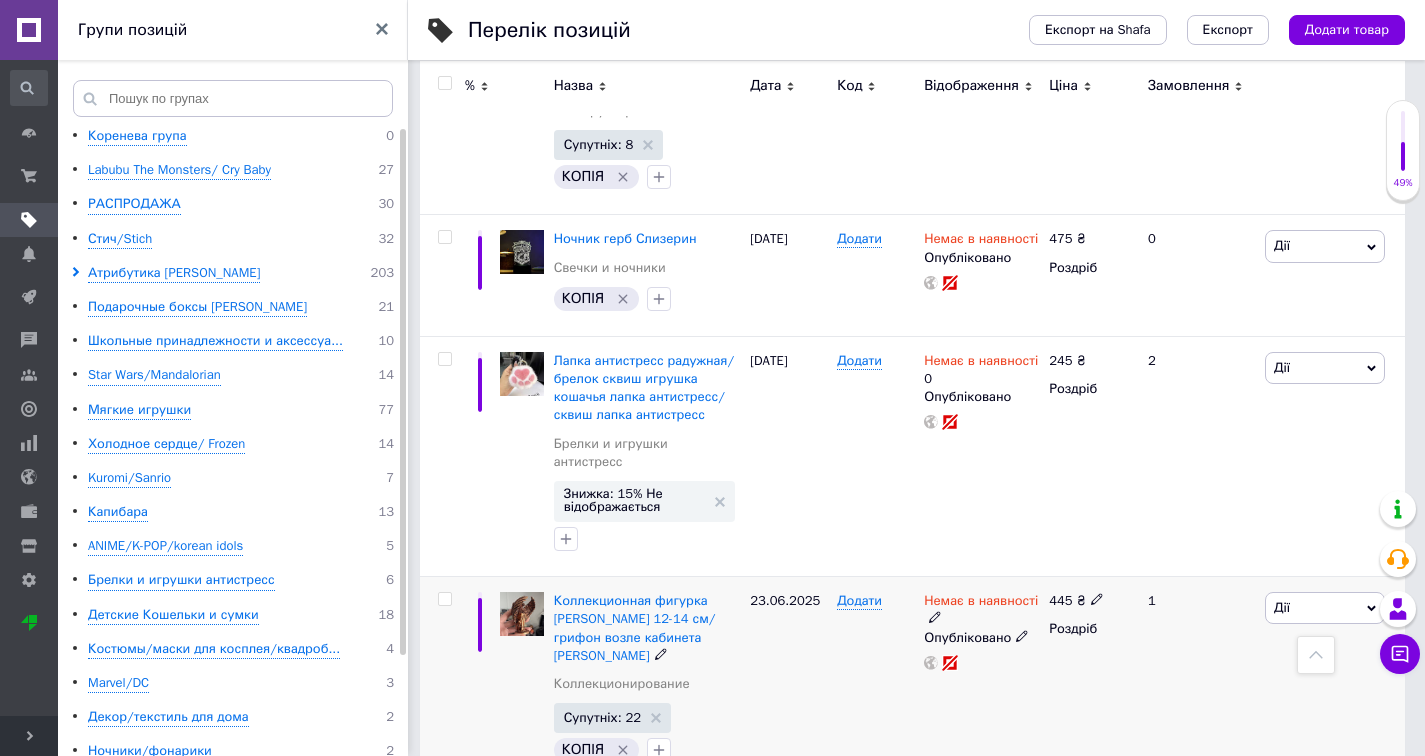click at bounding box center [935, 616] 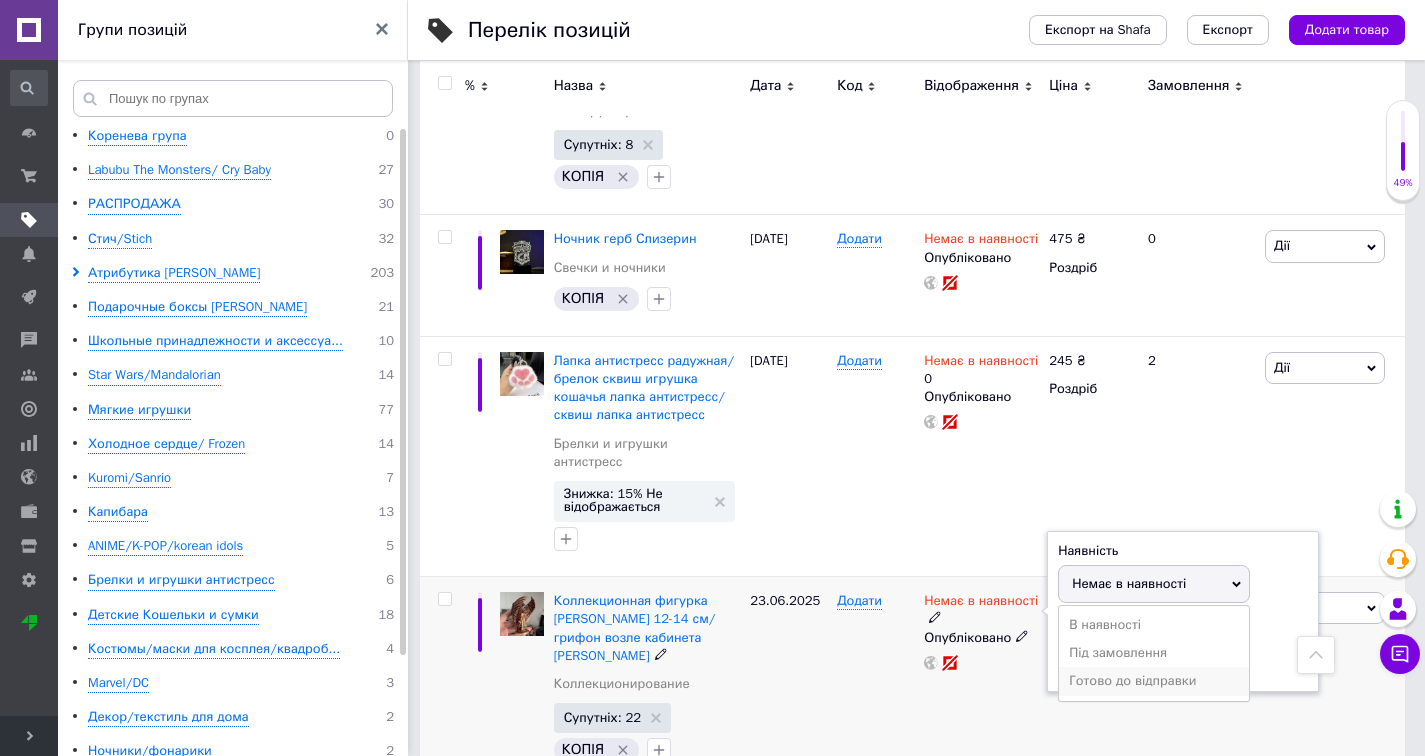 click on "Готово до відправки" at bounding box center [1154, 681] 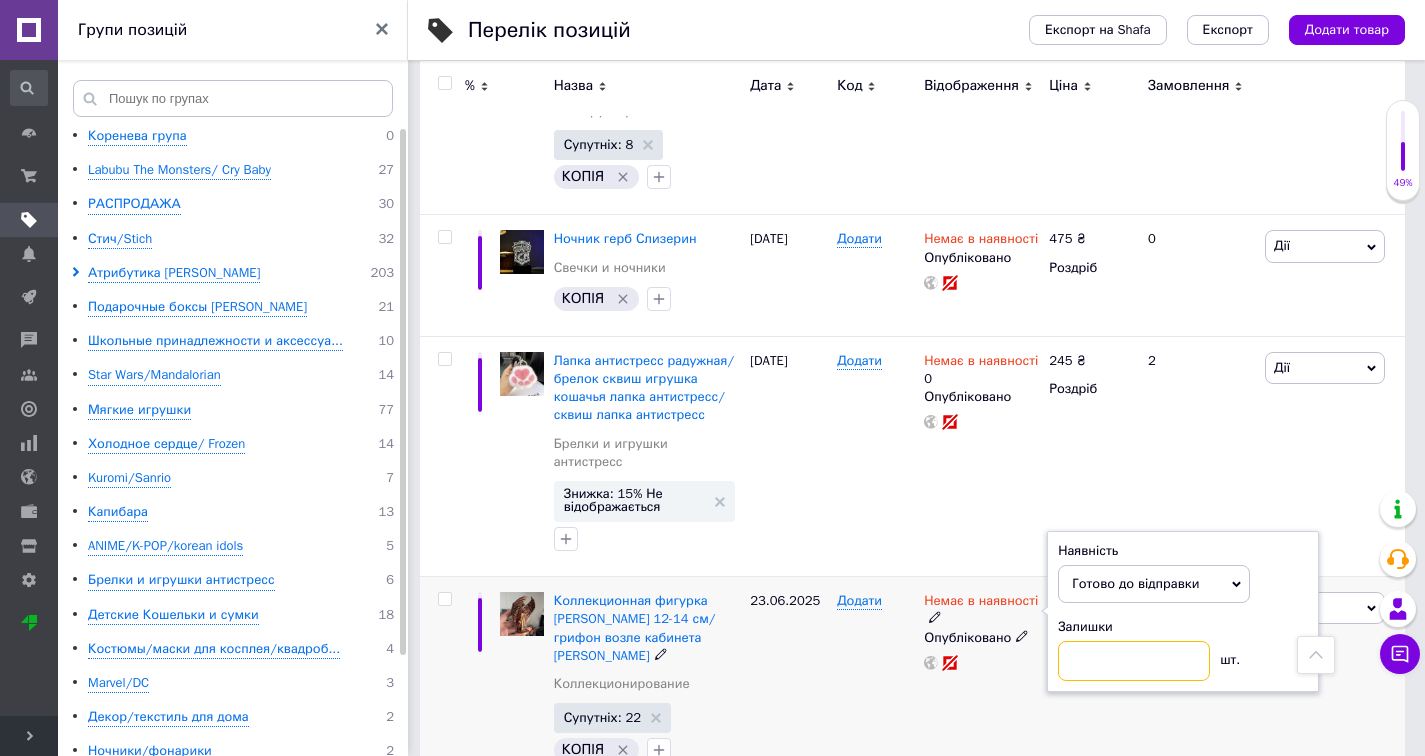 click at bounding box center [1134, 661] 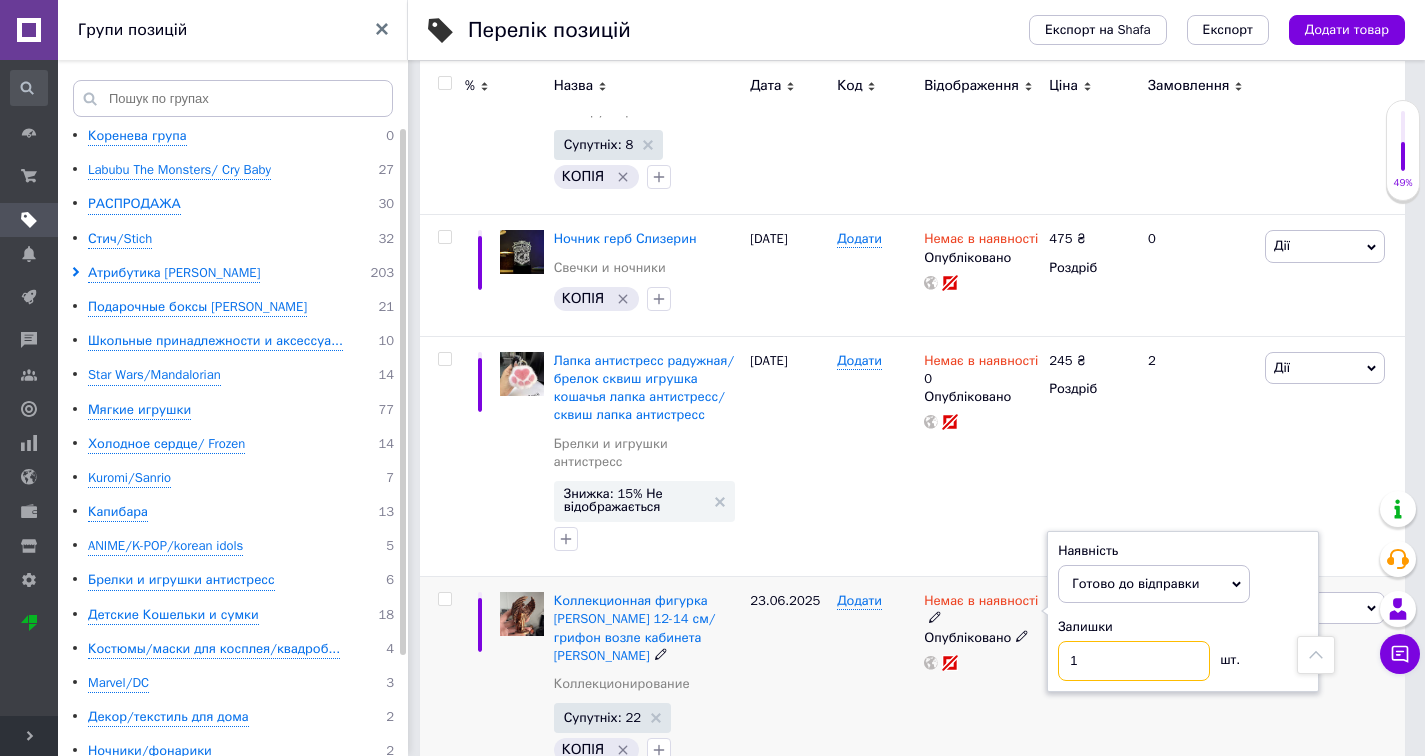 type on "1" 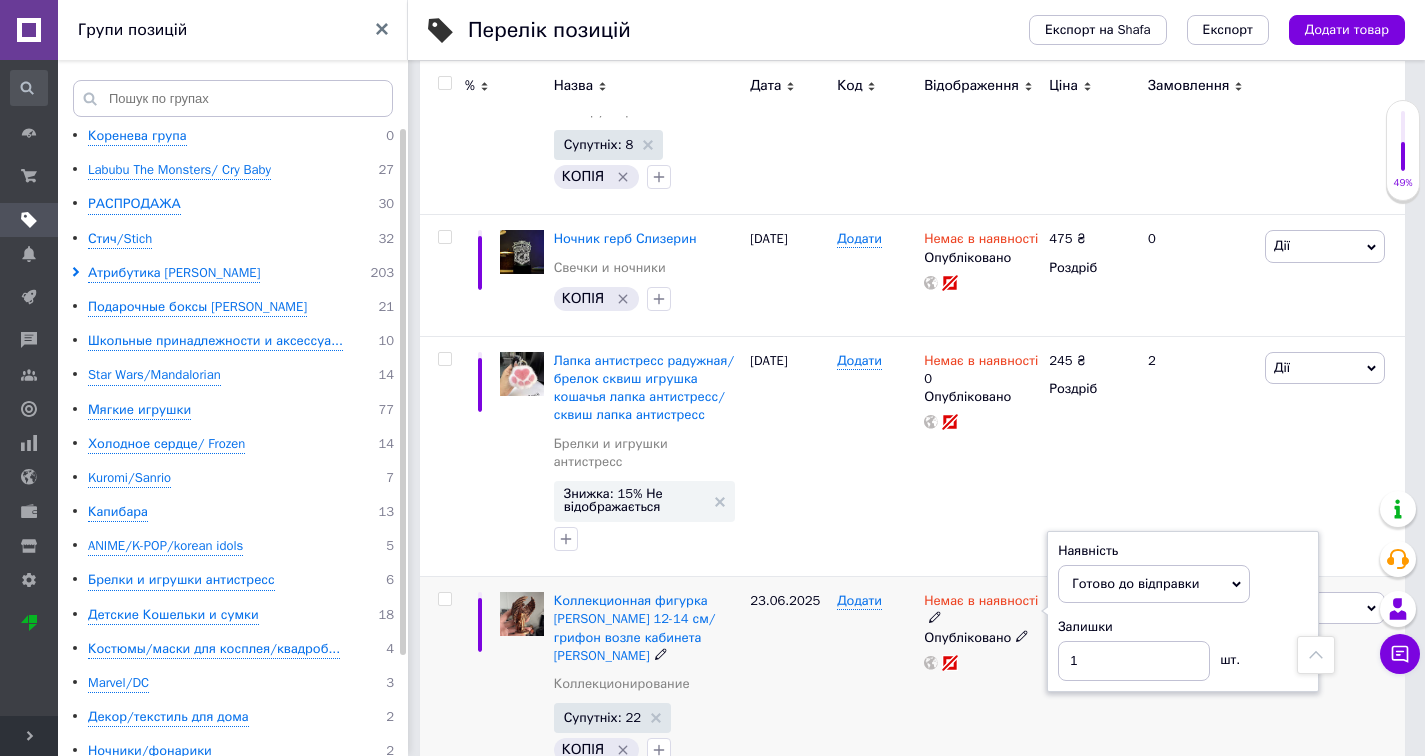 click on "445   ₴ Роздріб" at bounding box center [1090, 682] 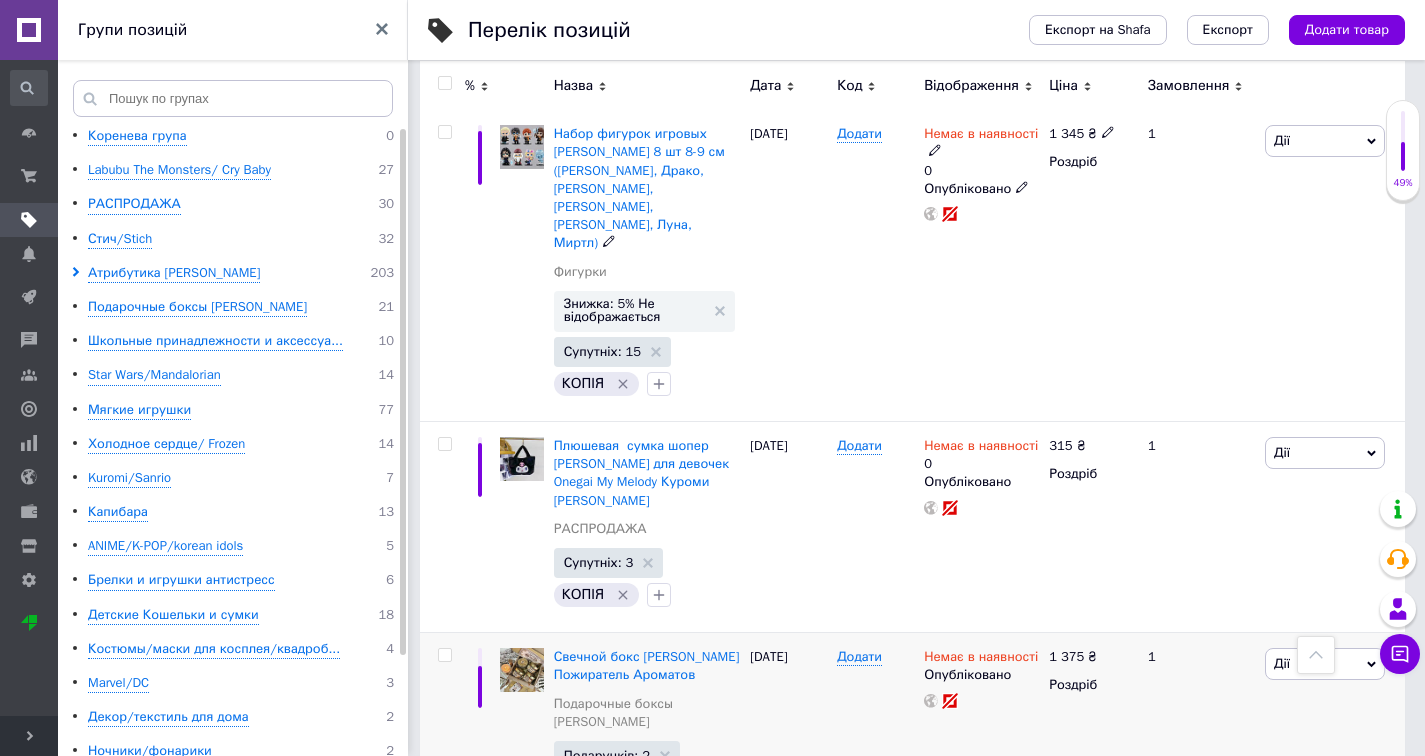 scroll, scrollTop: 4392, scrollLeft: 0, axis: vertical 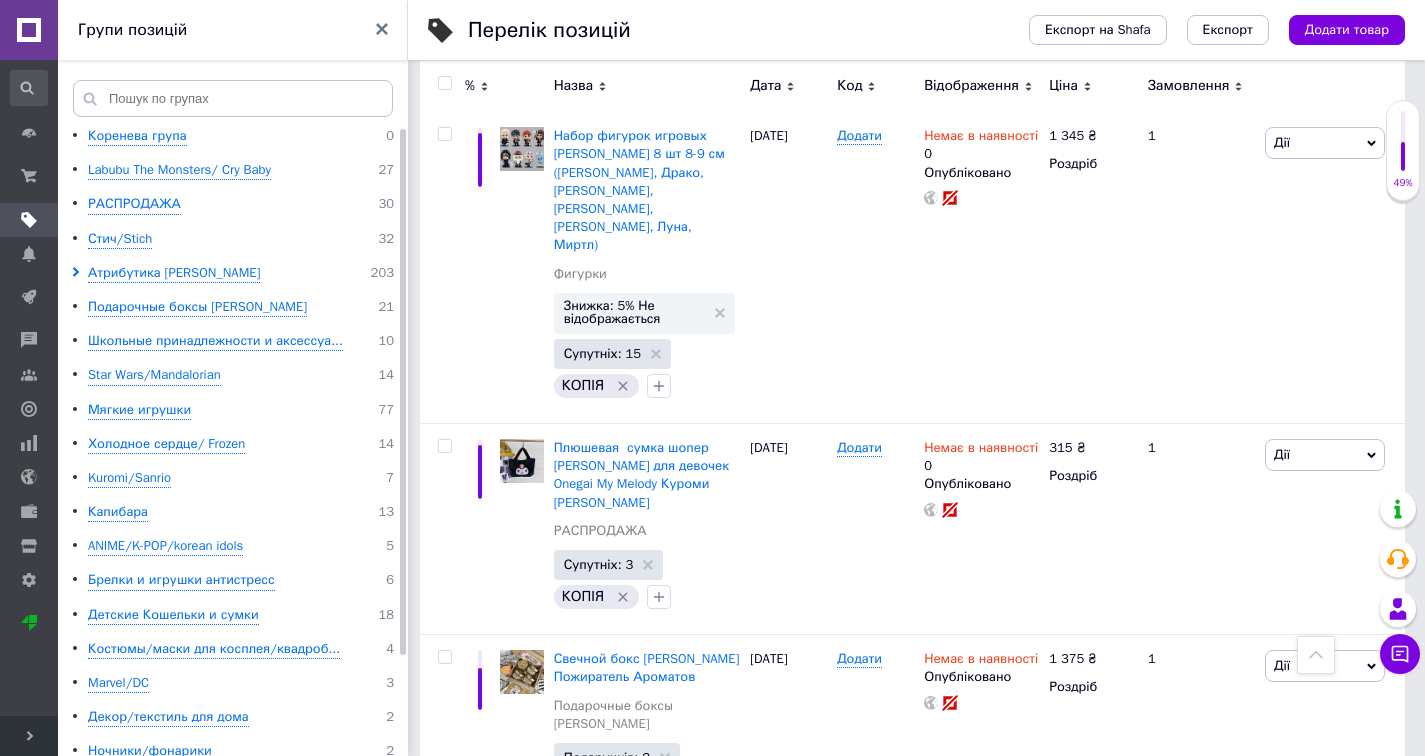 click on "4" at bounding box center [699, 903] 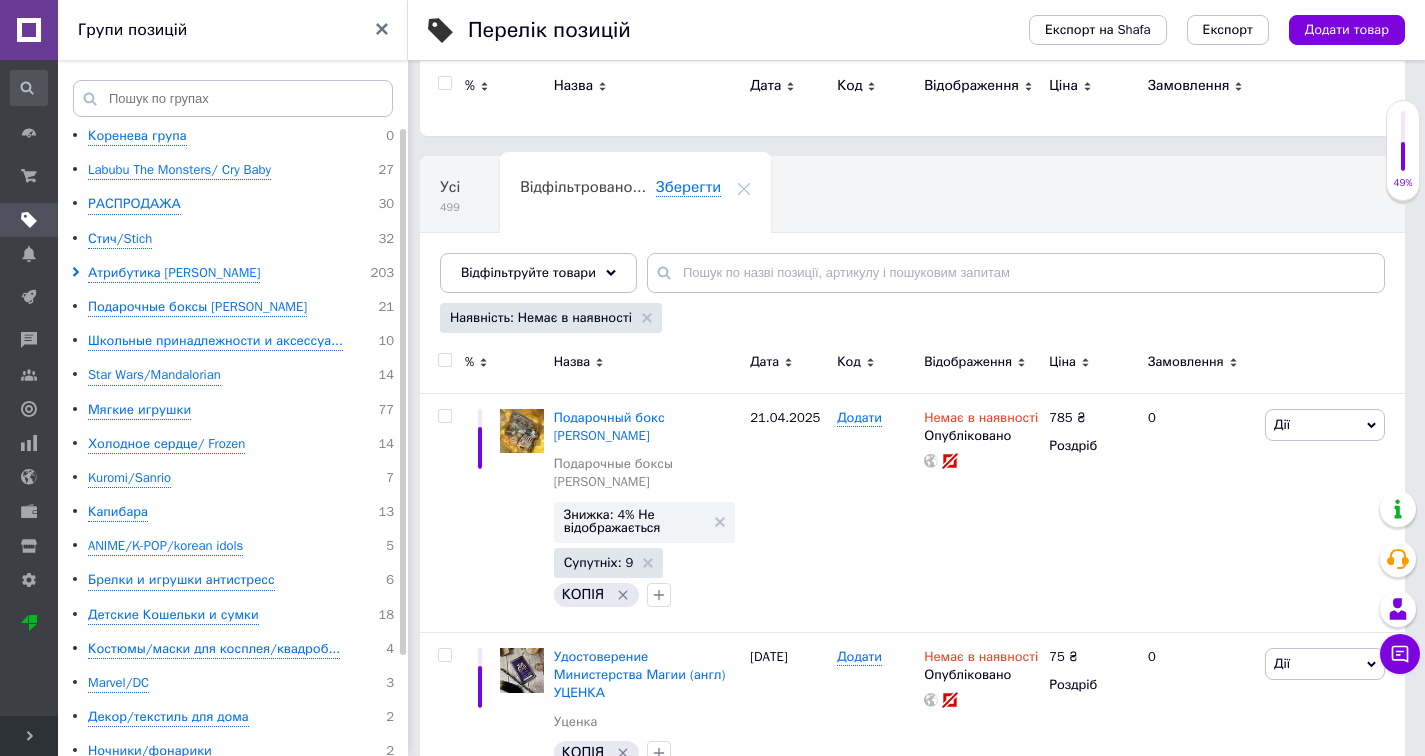 scroll, scrollTop: 67, scrollLeft: 0, axis: vertical 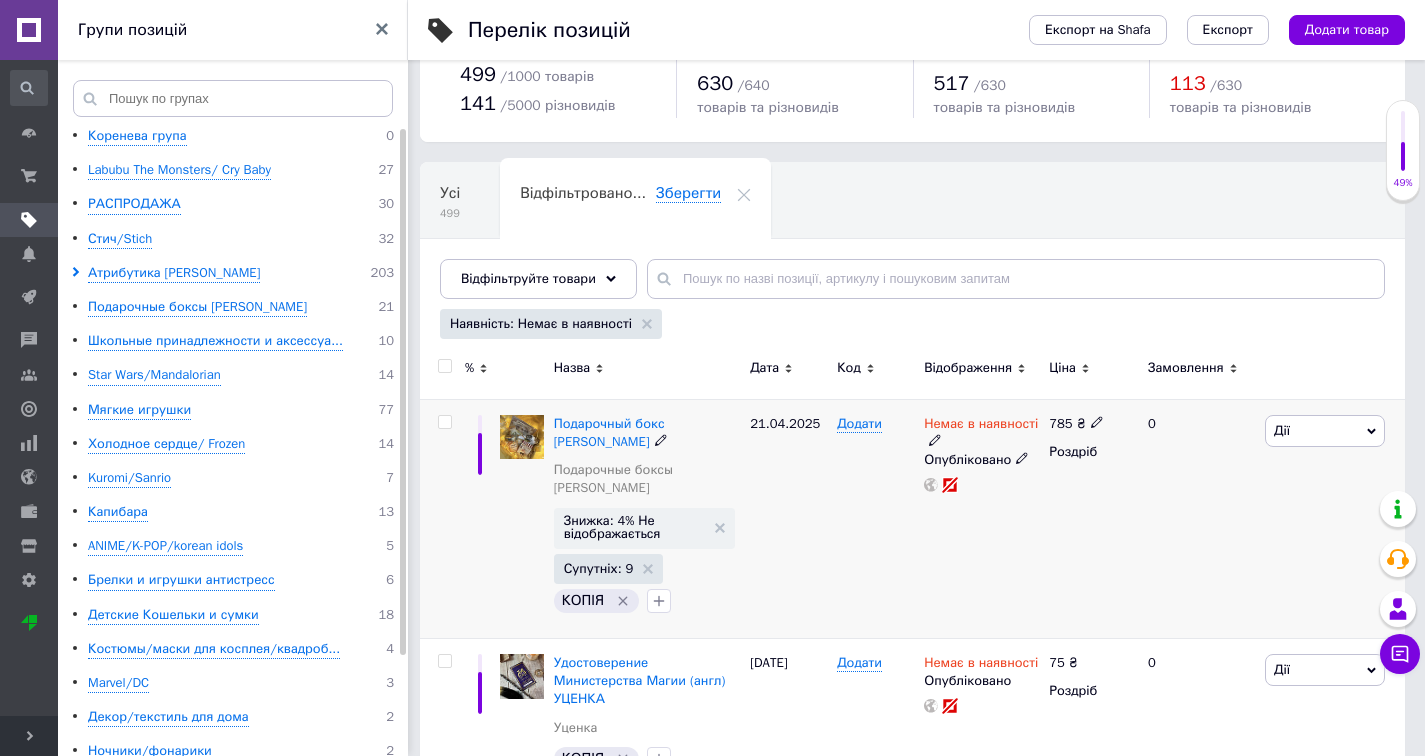 click at bounding box center (522, 437) 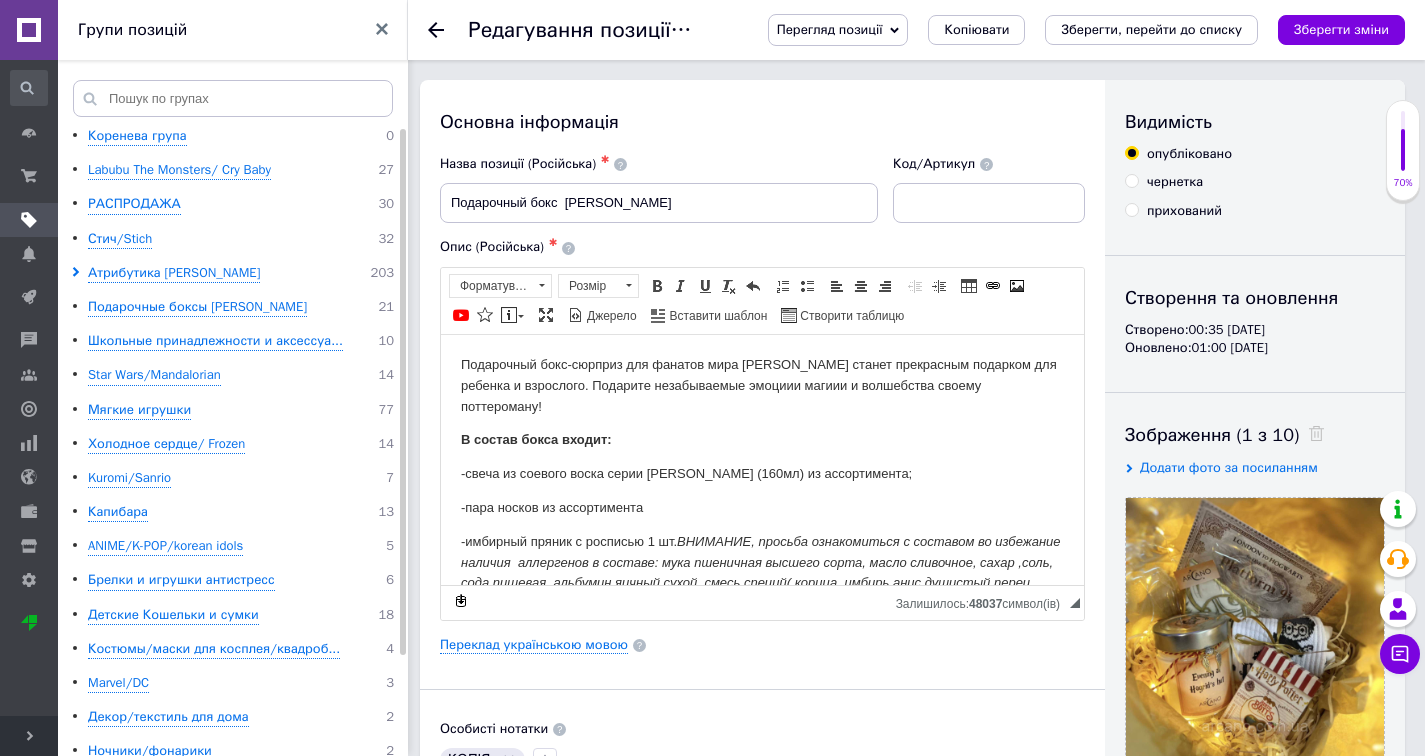 scroll, scrollTop: 0, scrollLeft: 0, axis: both 